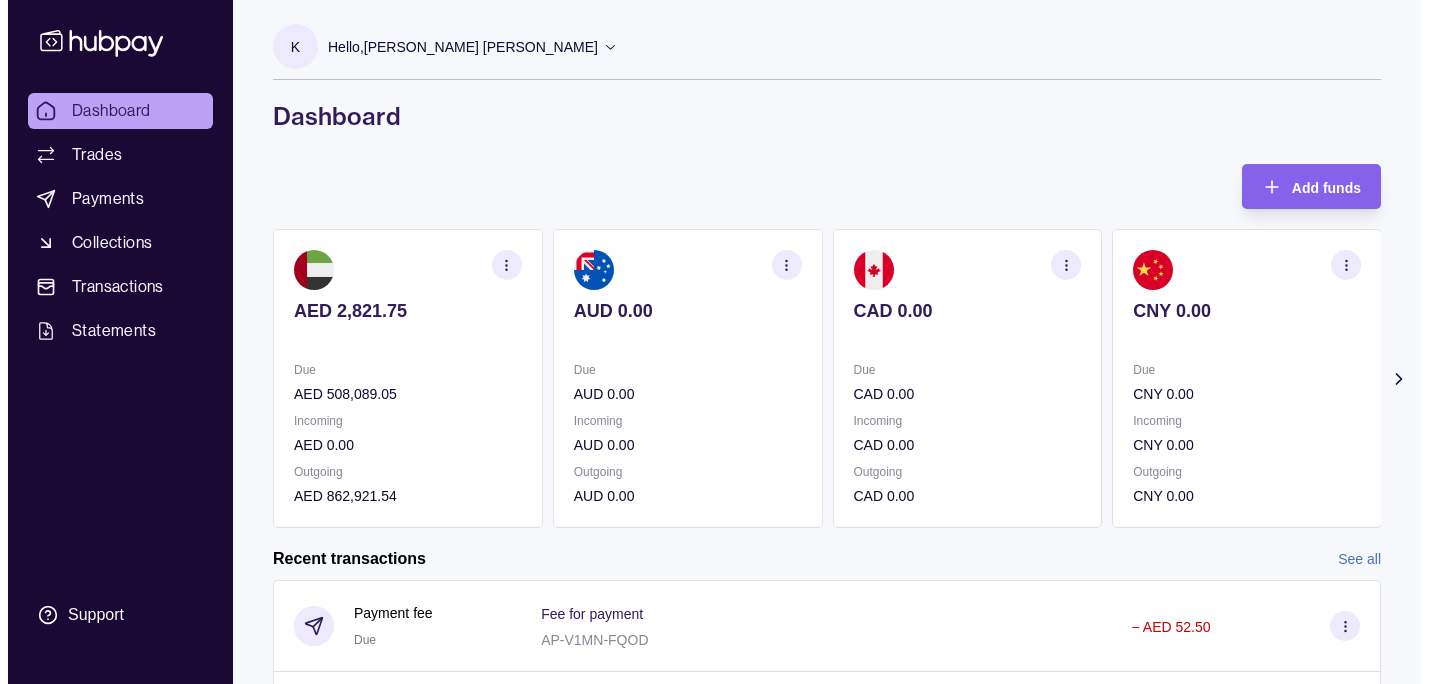 scroll, scrollTop: 0, scrollLeft: 0, axis: both 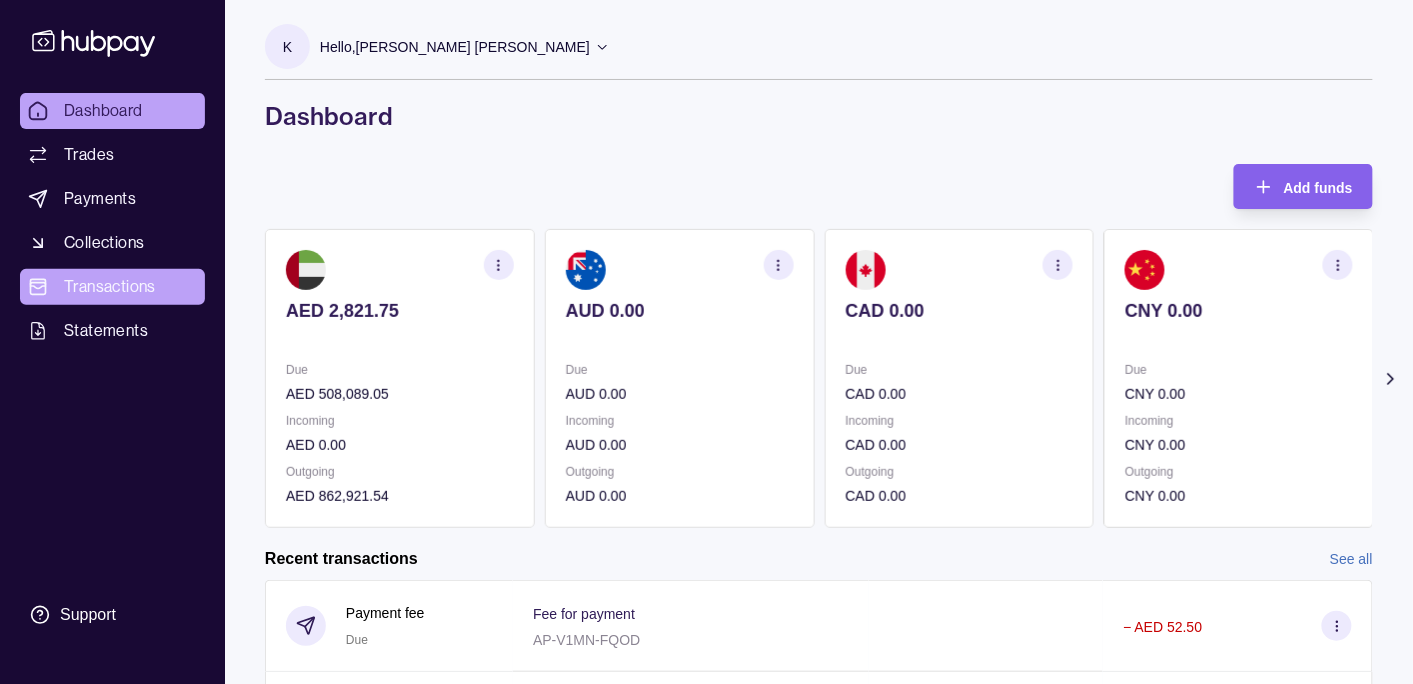 click on "Transactions" at bounding box center [110, 287] 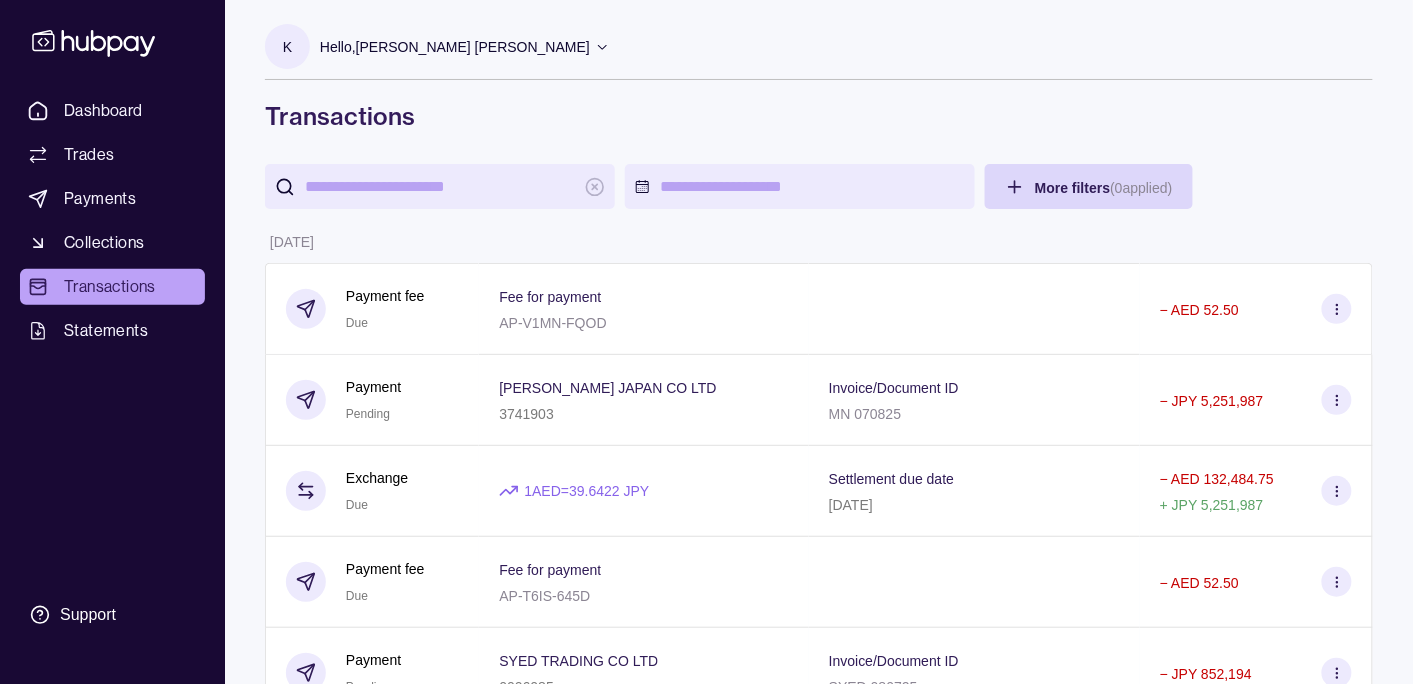 click at bounding box center [440, 186] 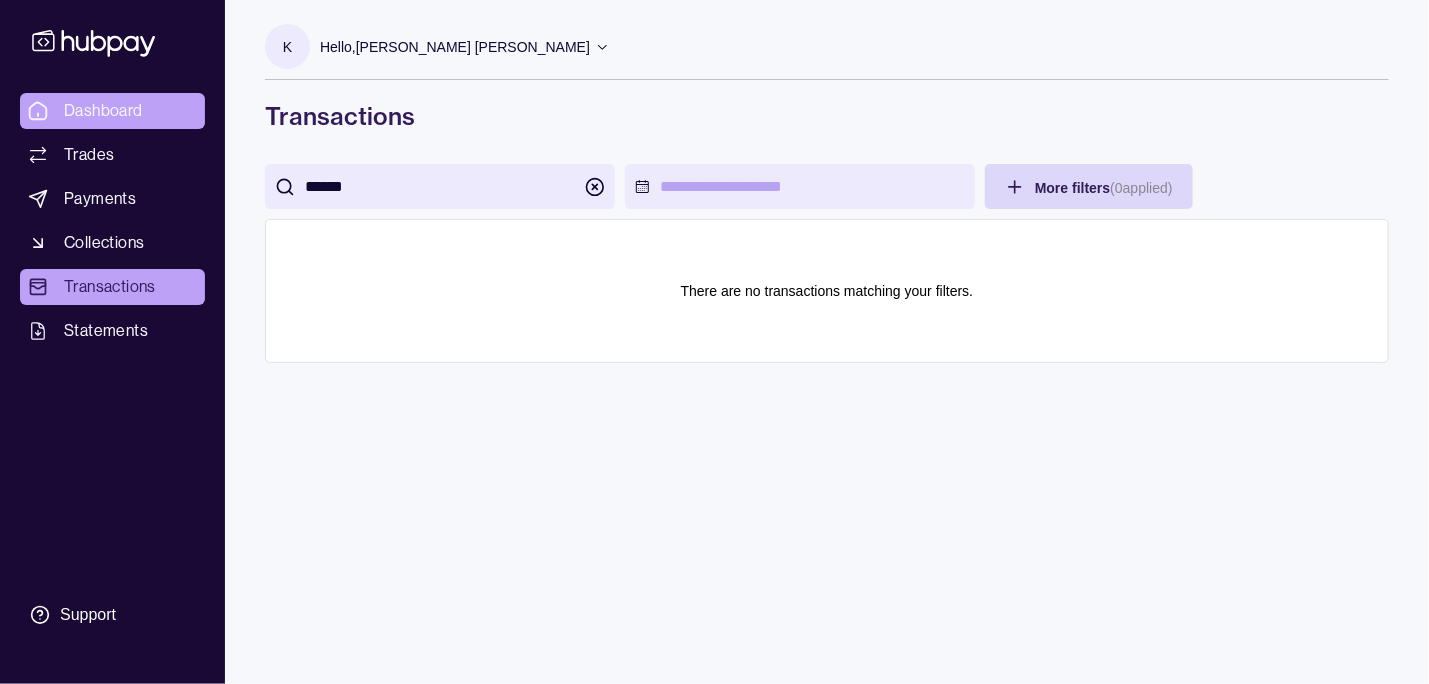type on "******" 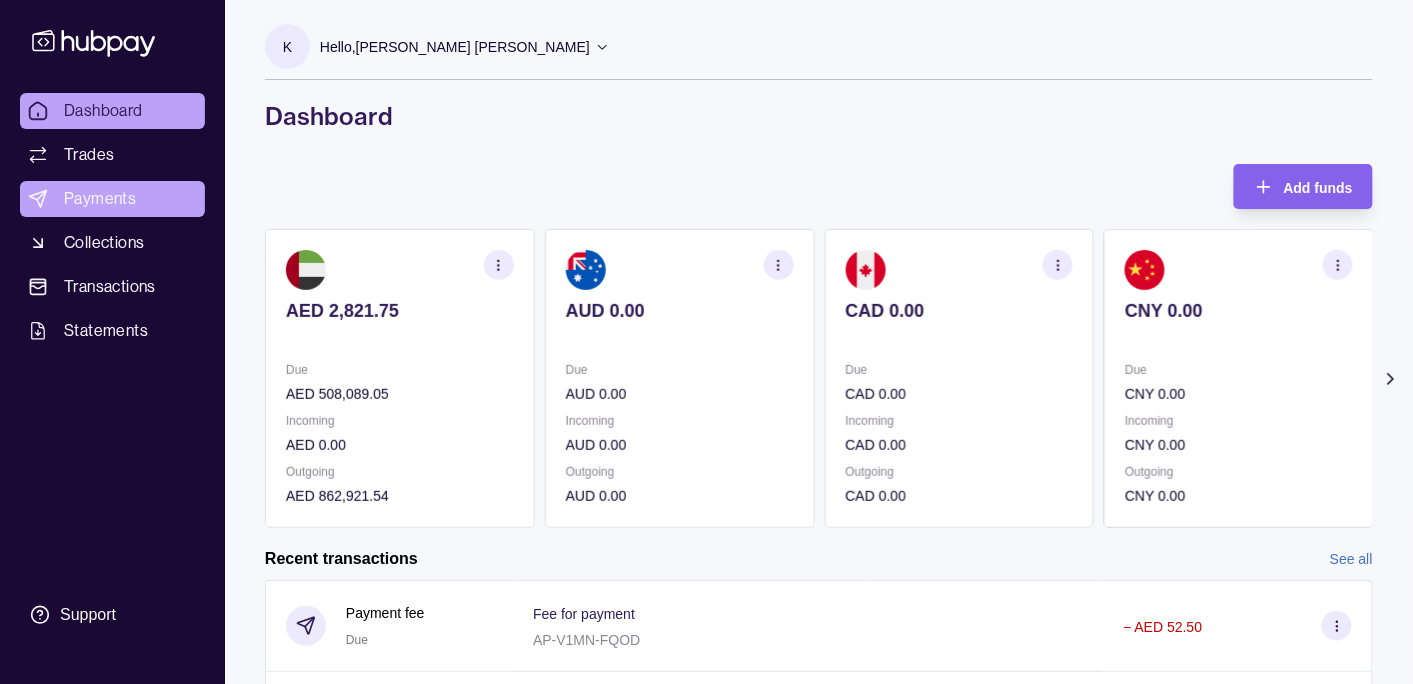 click on "Payments" at bounding box center [100, 199] 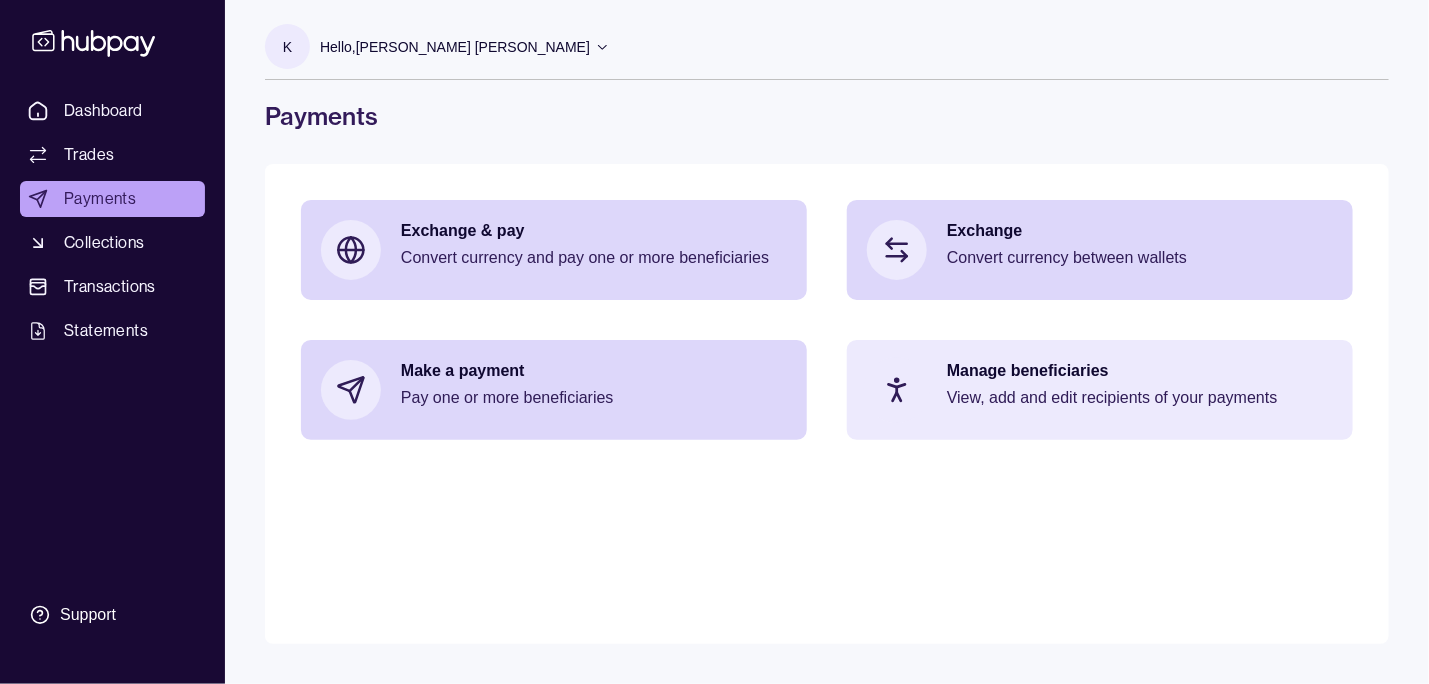 click on "Manage beneficiaries" at bounding box center (1140, 371) 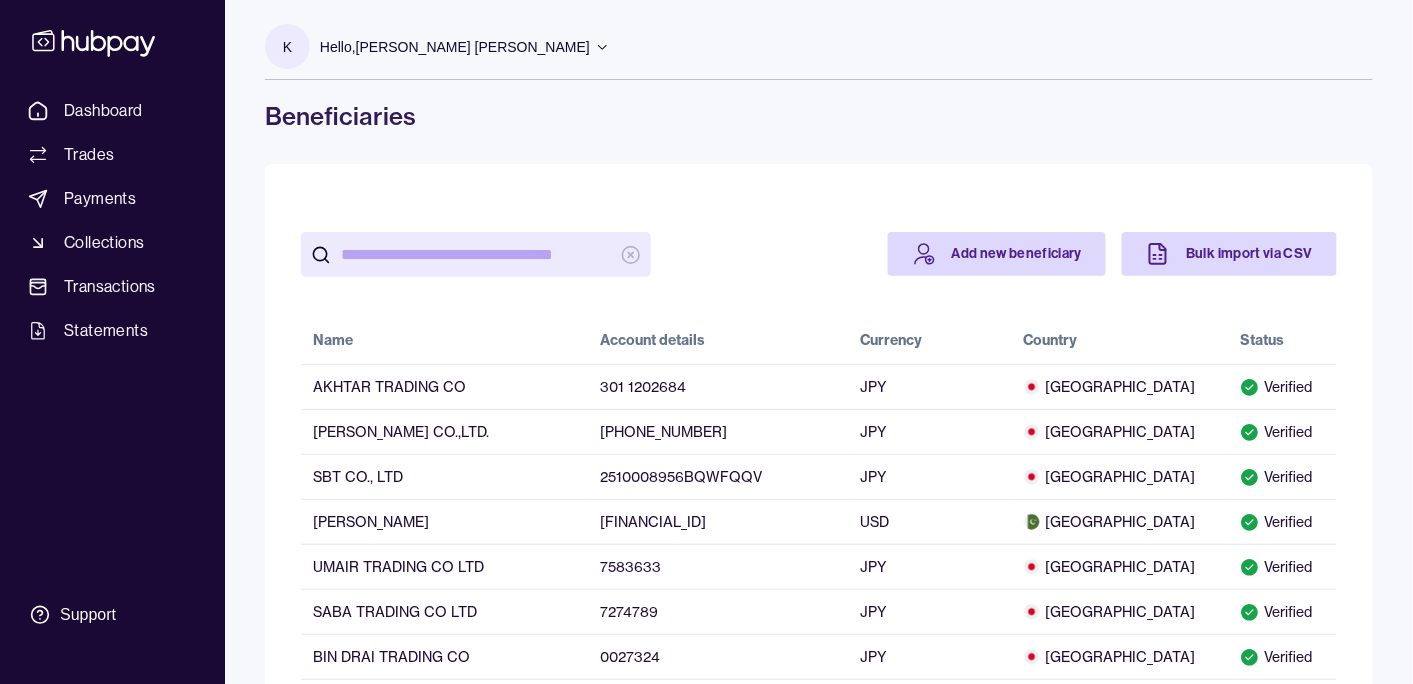 click at bounding box center (476, 254) 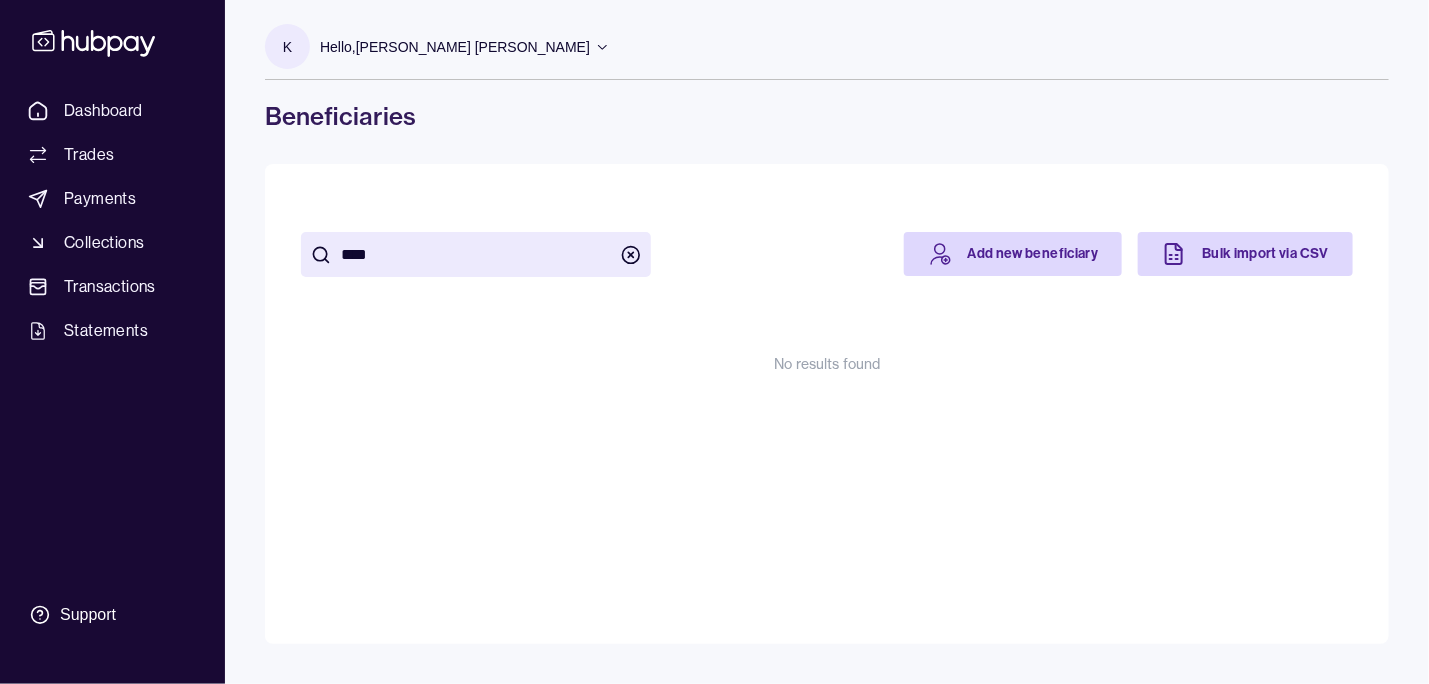 type on "******" 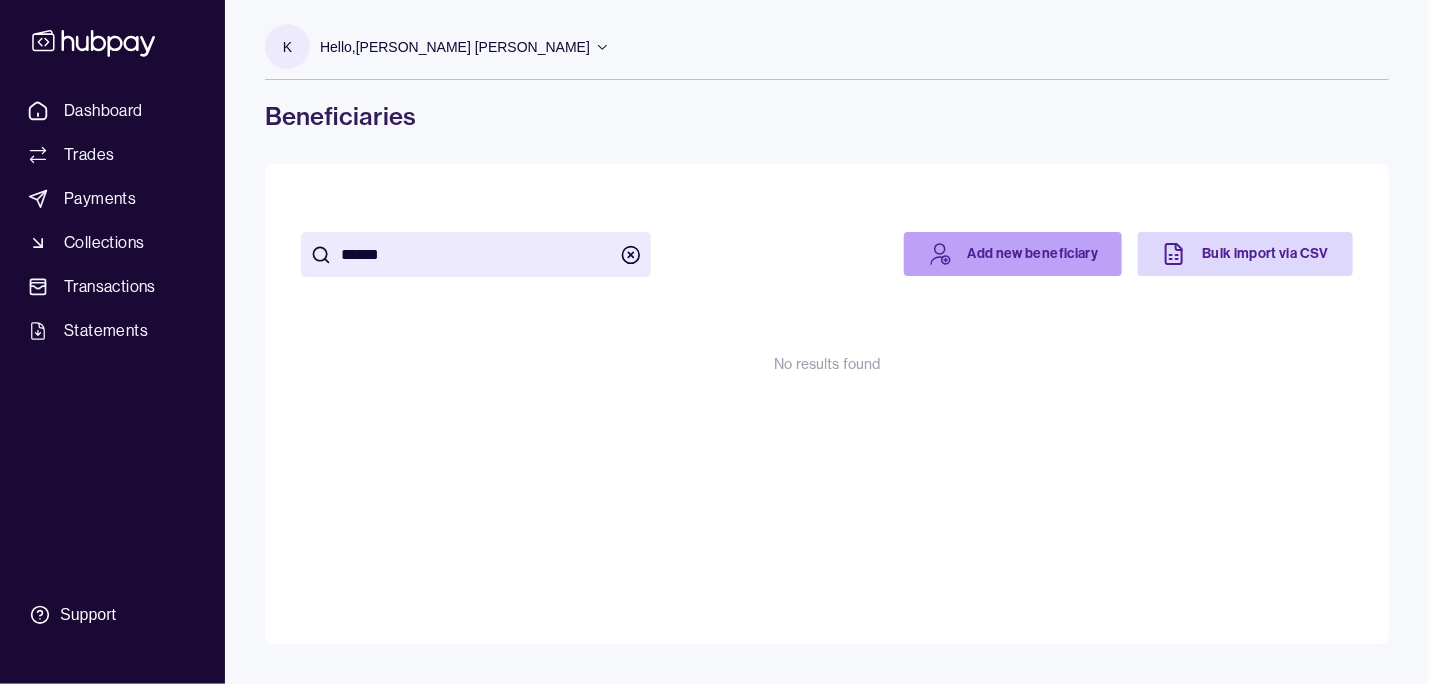 click on "Add new beneficiary" at bounding box center [1013, 254] 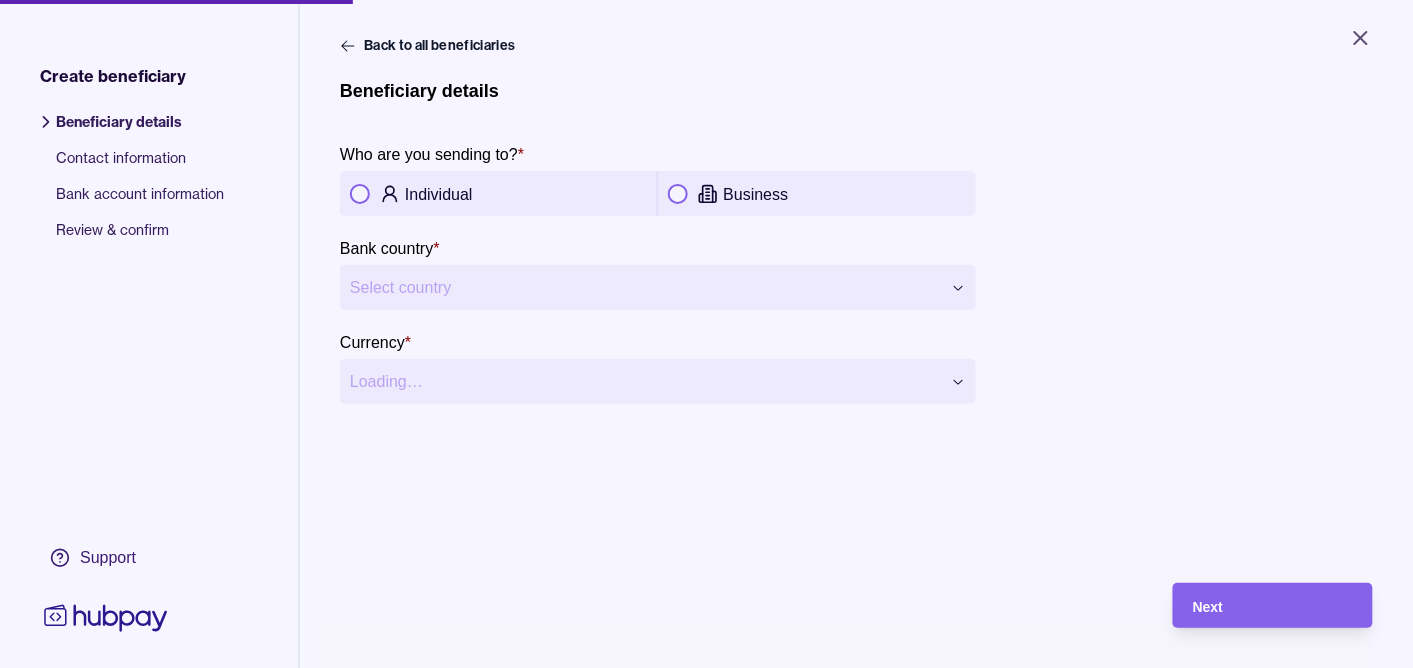 click at bounding box center (678, 194) 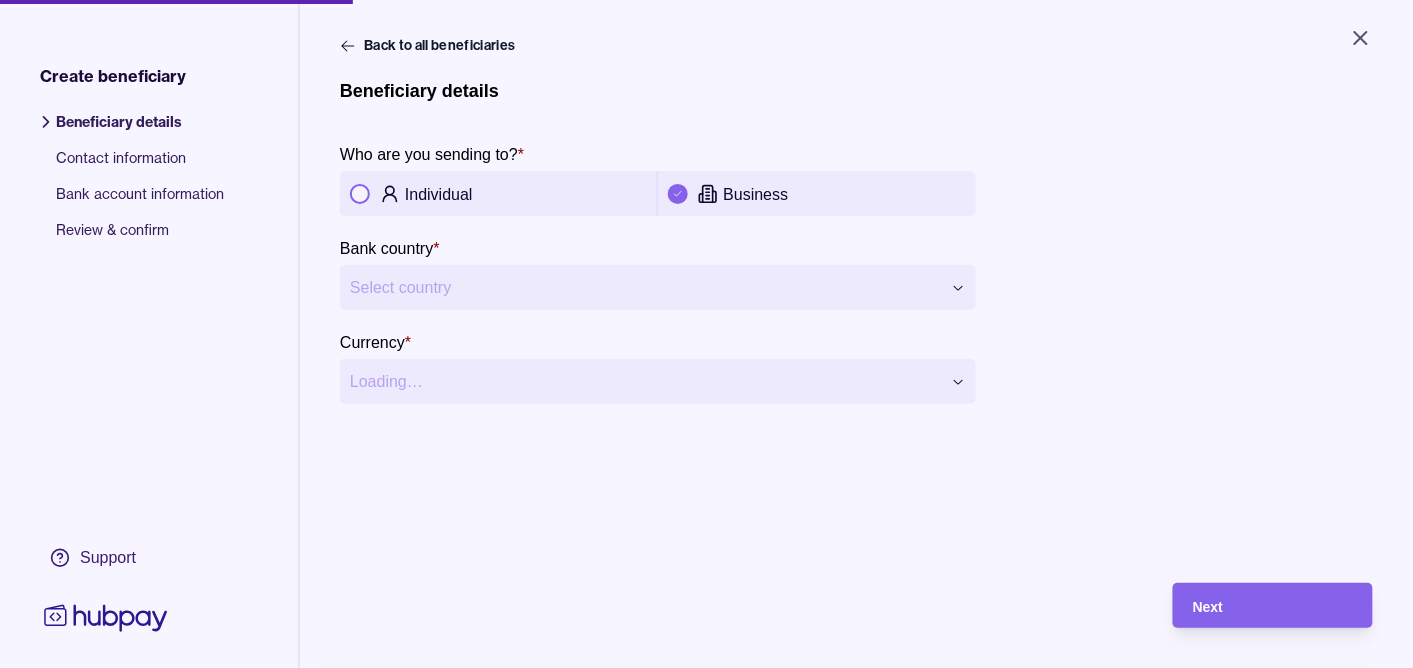 click on "**********" at bounding box center (706, 334) 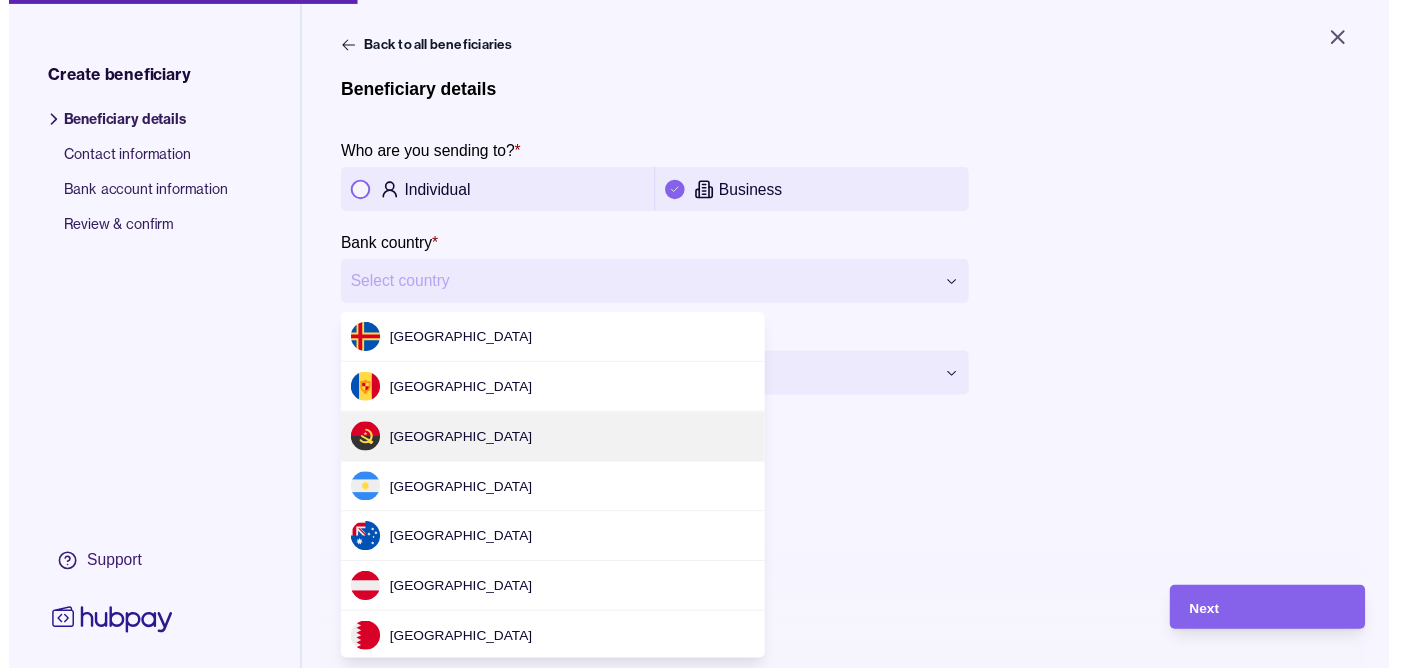 scroll, scrollTop: 2656, scrollLeft: 0, axis: vertical 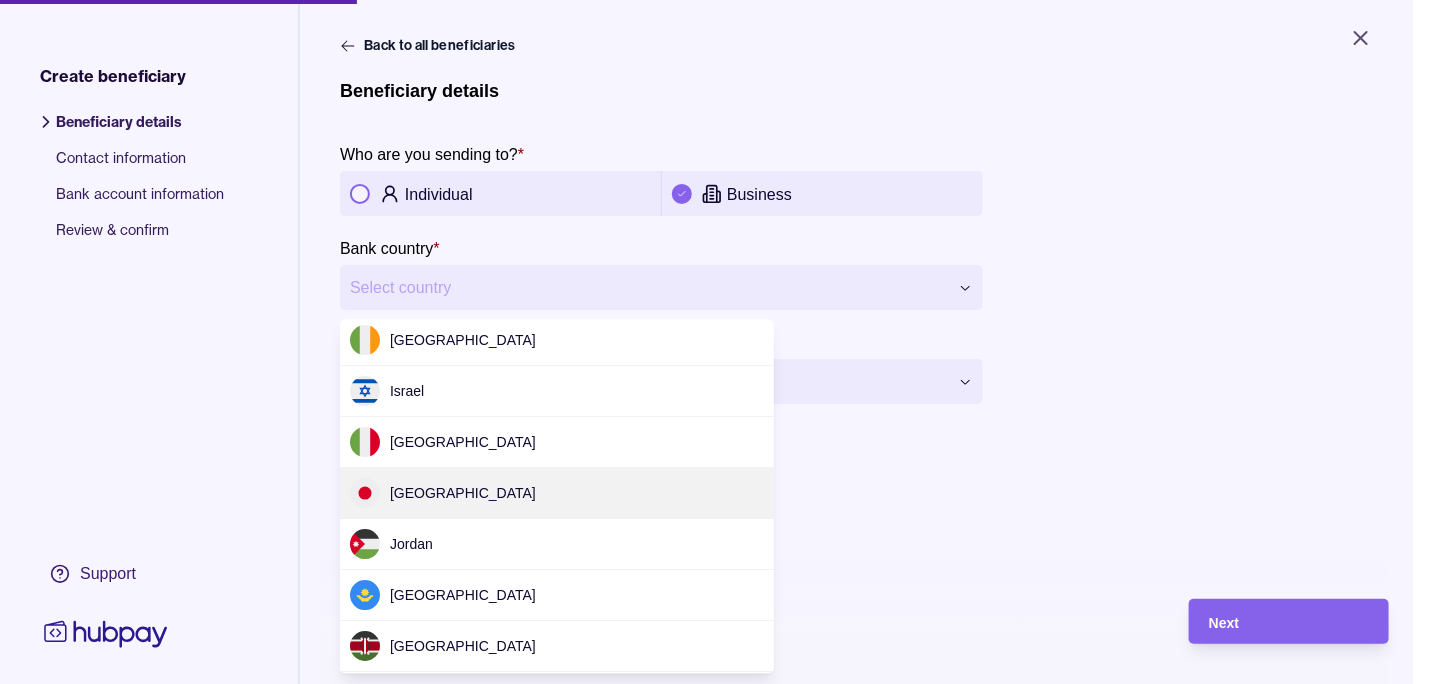 drag, startPoint x: 463, startPoint y: 496, endPoint x: 958, endPoint y: 560, distance: 499.12024 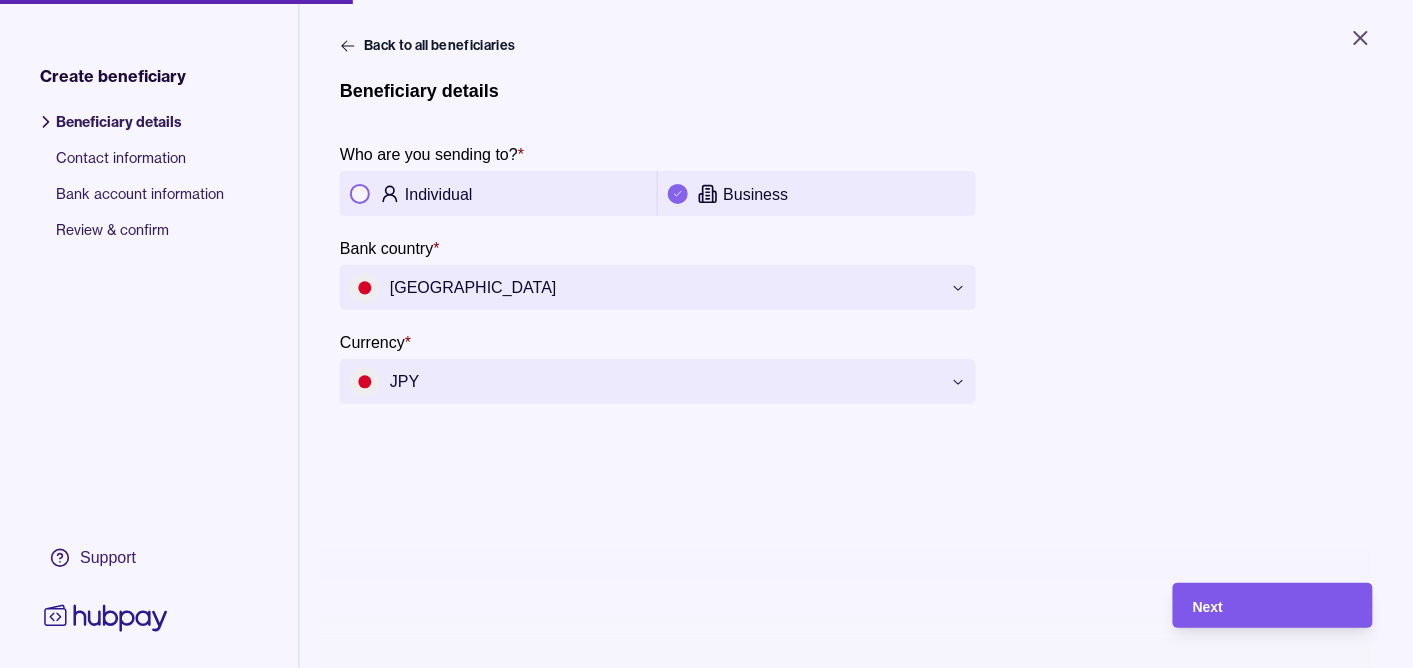 click on "Next" at bounding box center (1208, 607) 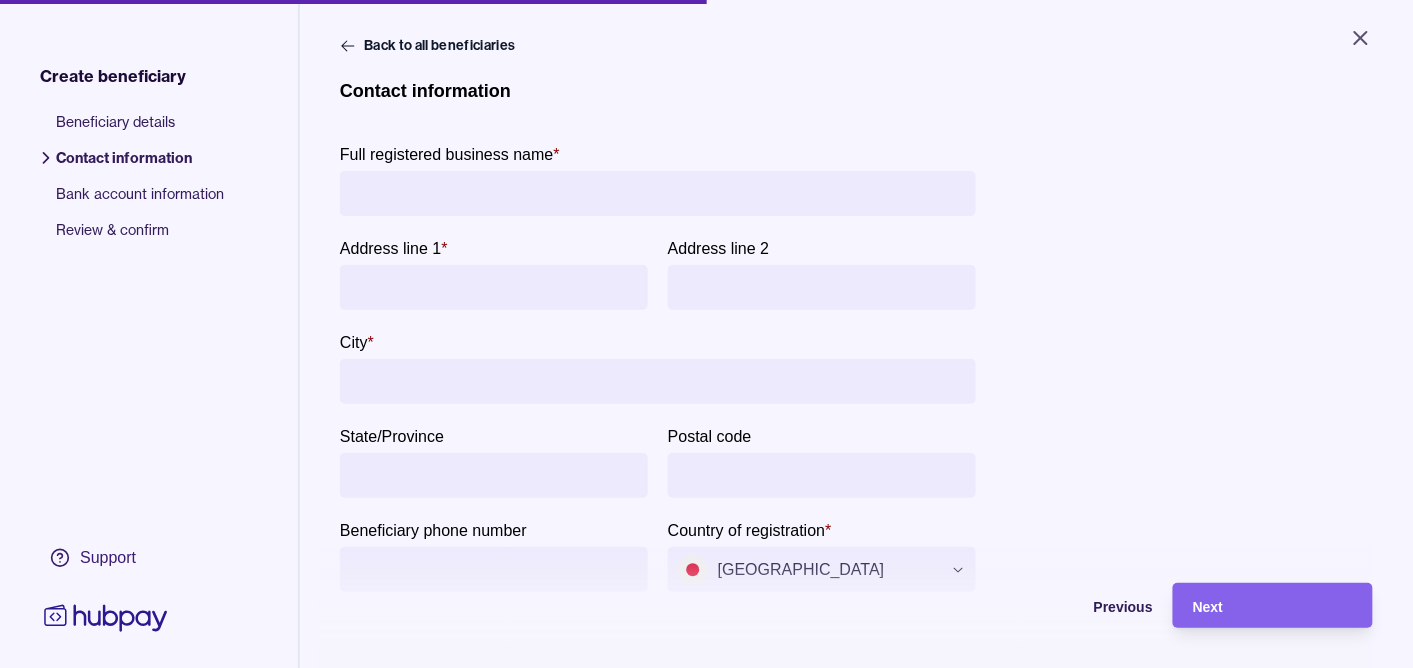 click on "Full registered business name  *" at bounding box center [658, 193] 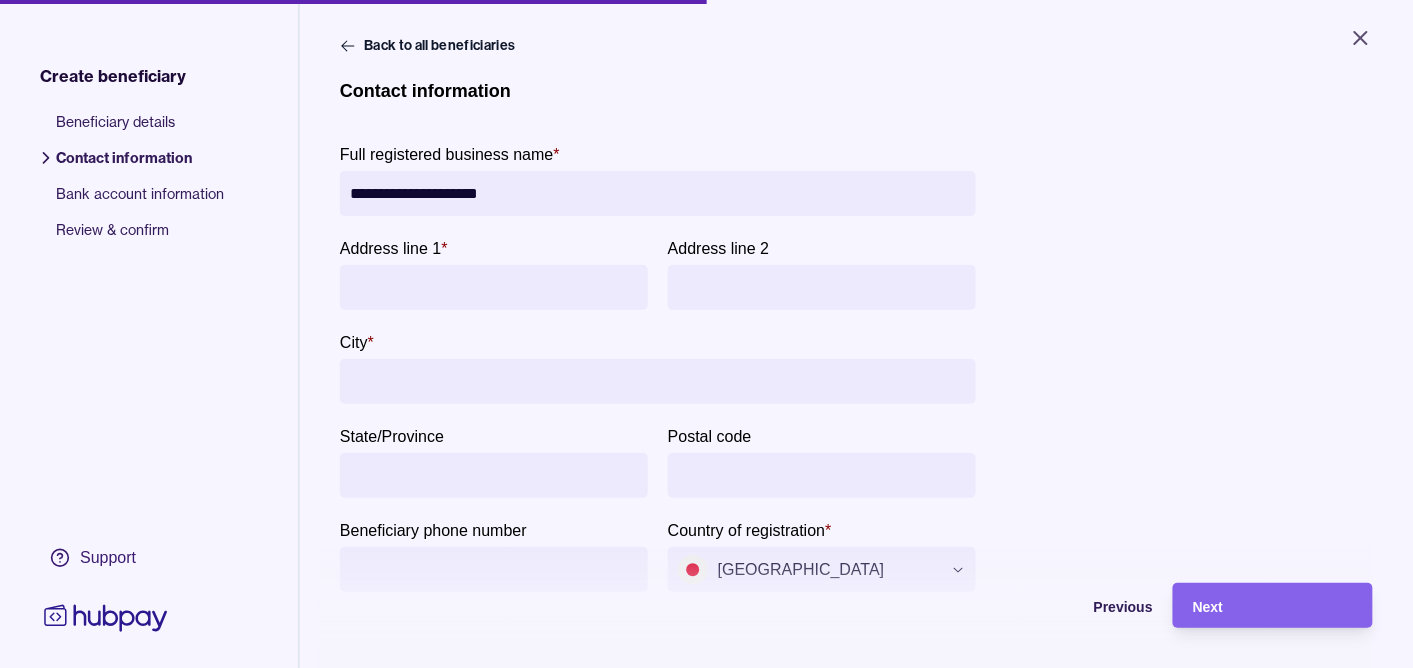 type on "**********" 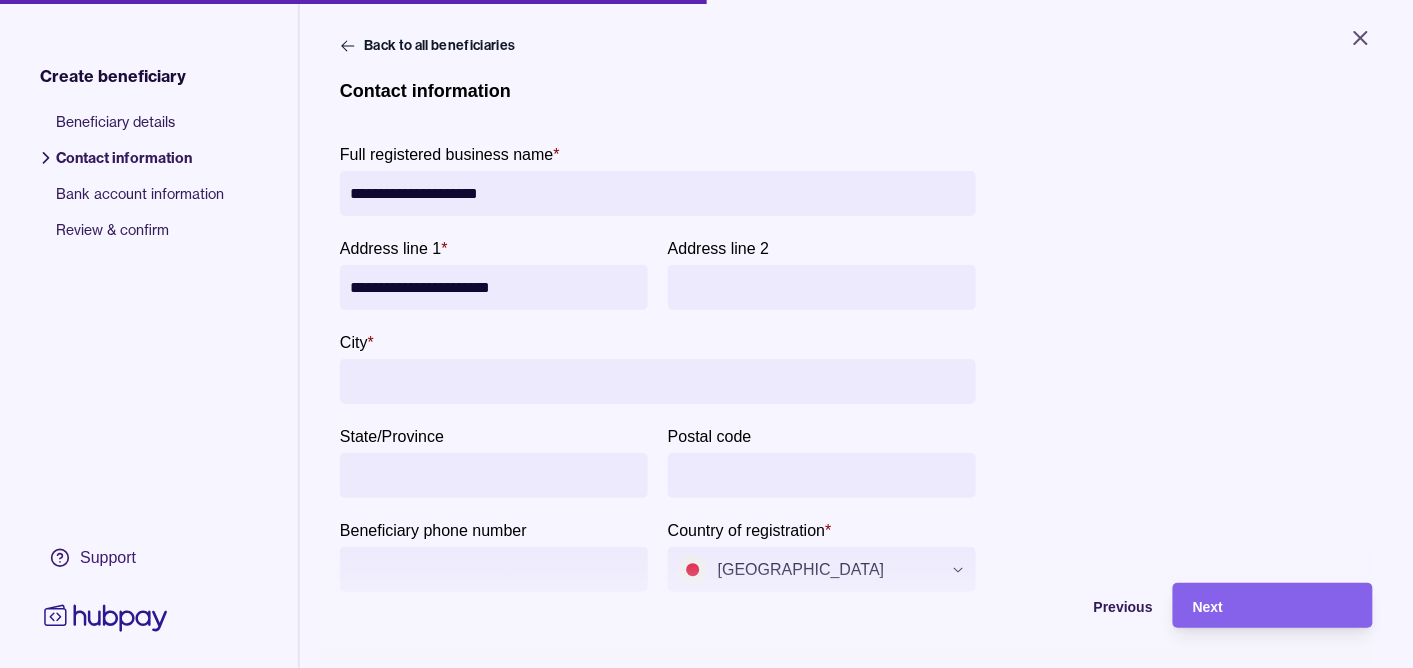 type on "**********" 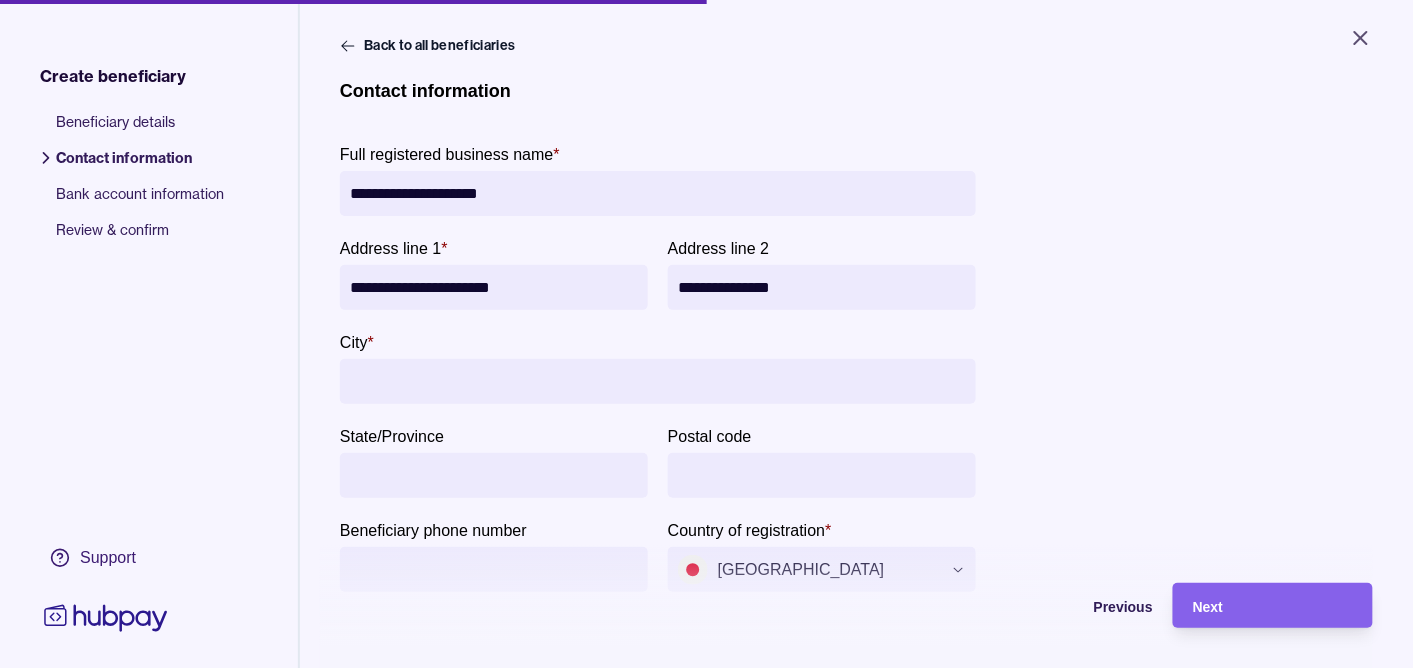 type on "**********" 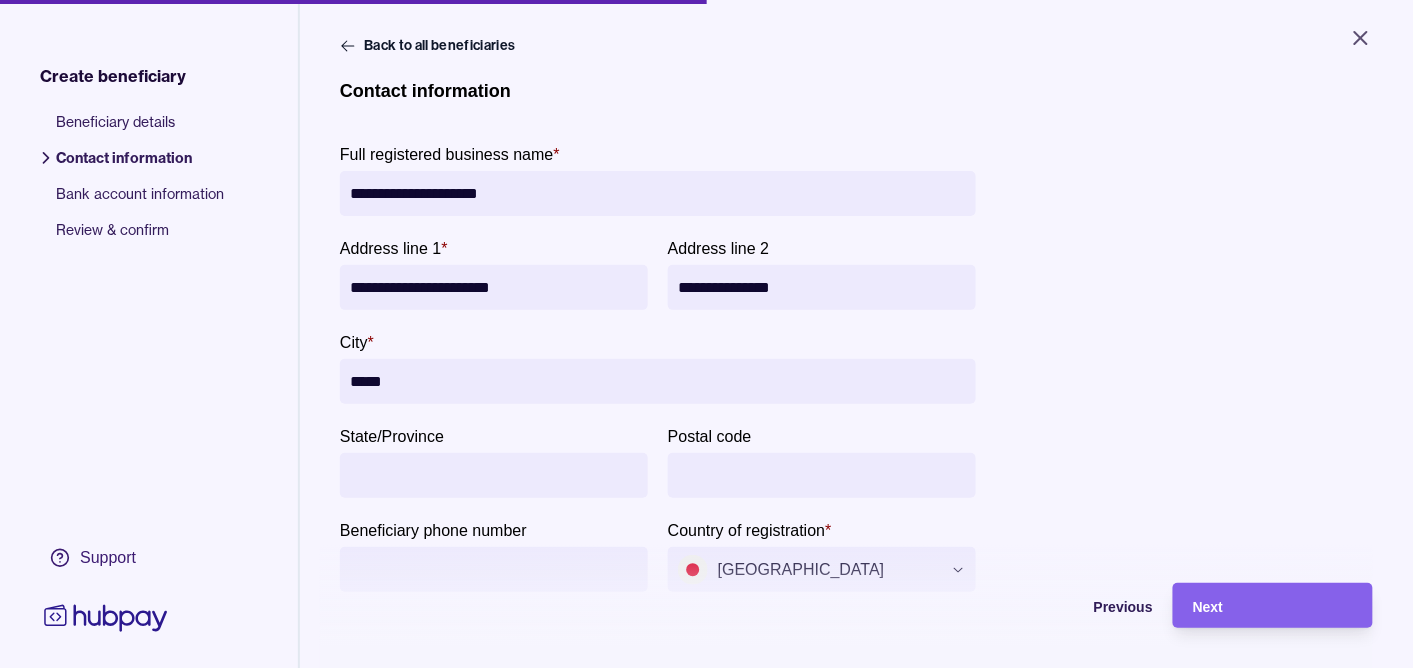 type on "*****" 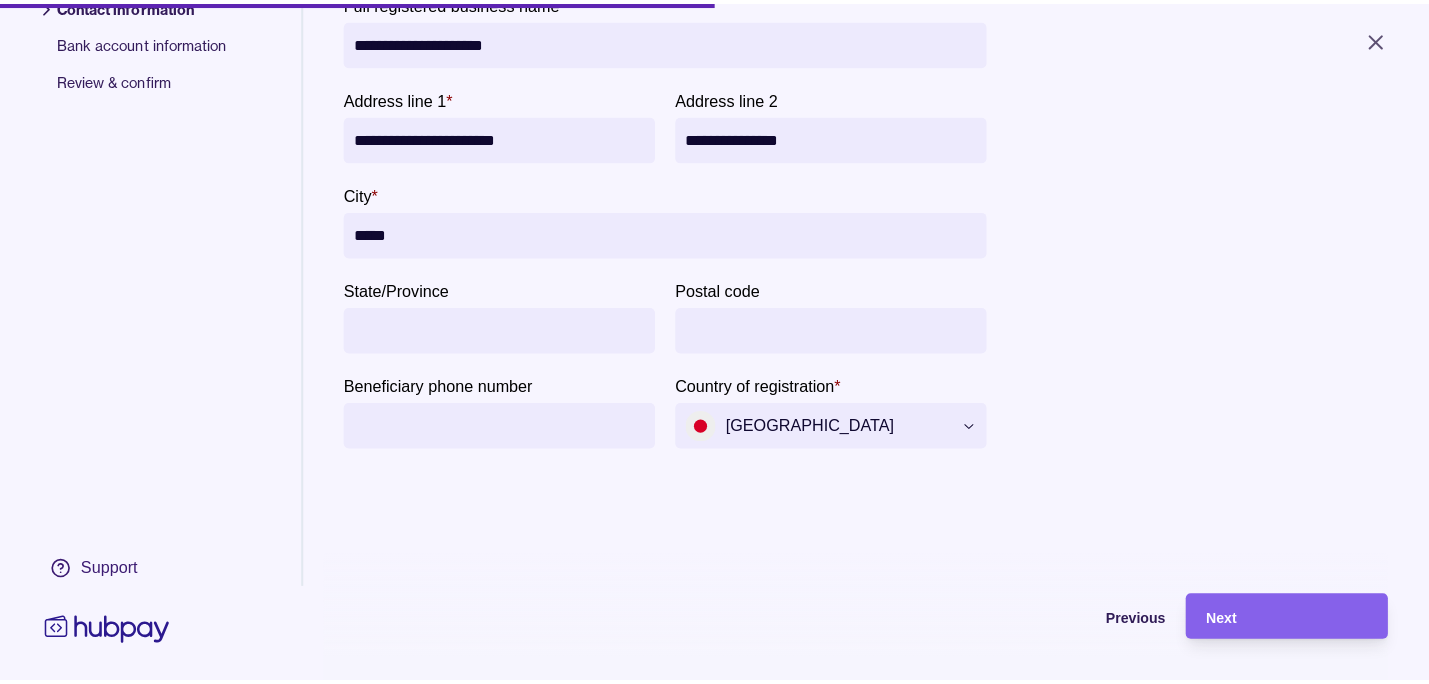 scroll, scrollTop: 155, scrollLeft: 0, axis: vertical 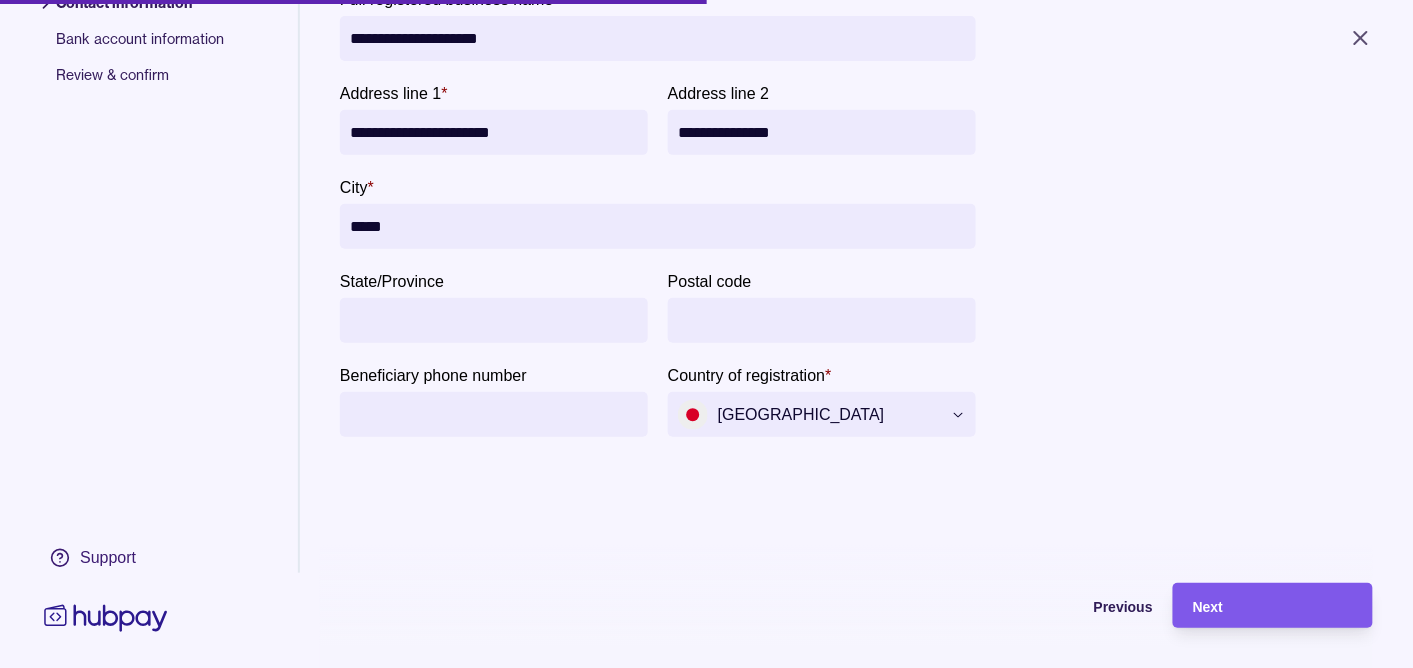 click on "Next" at bounding box center (1273, 606) 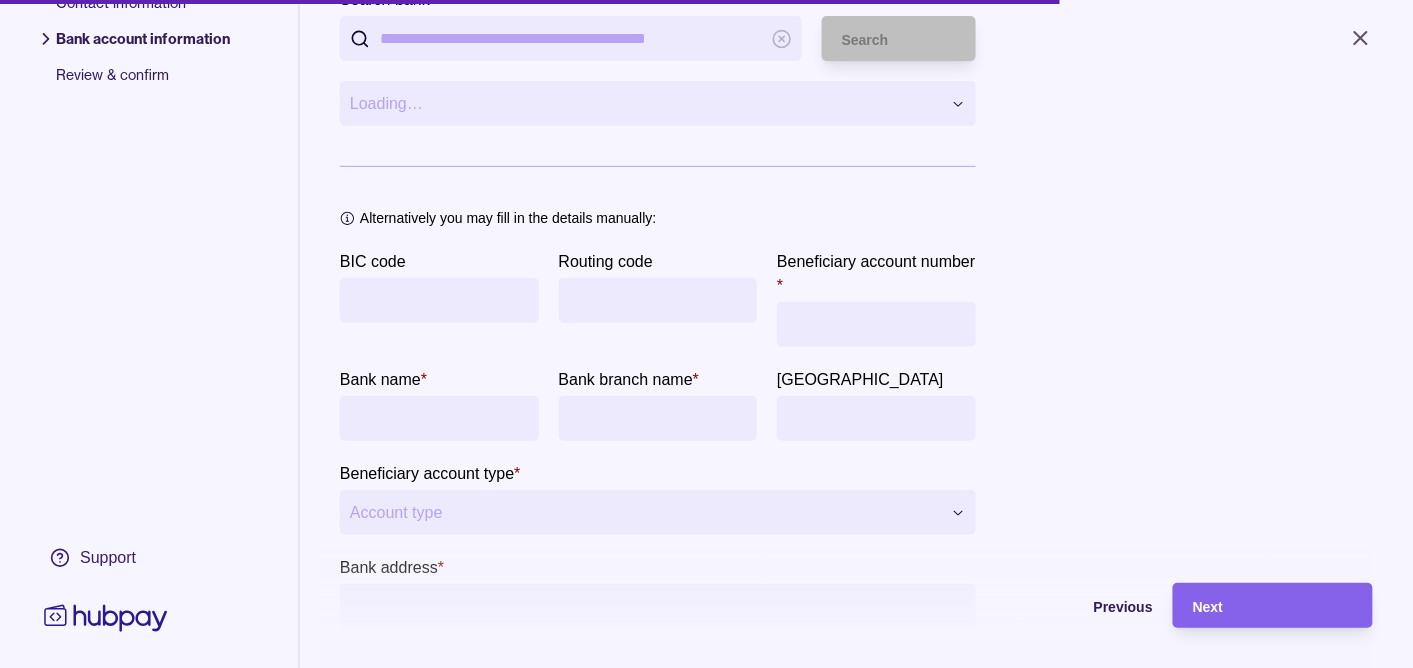 click on "Search bank" at bounding box center [571, 38] 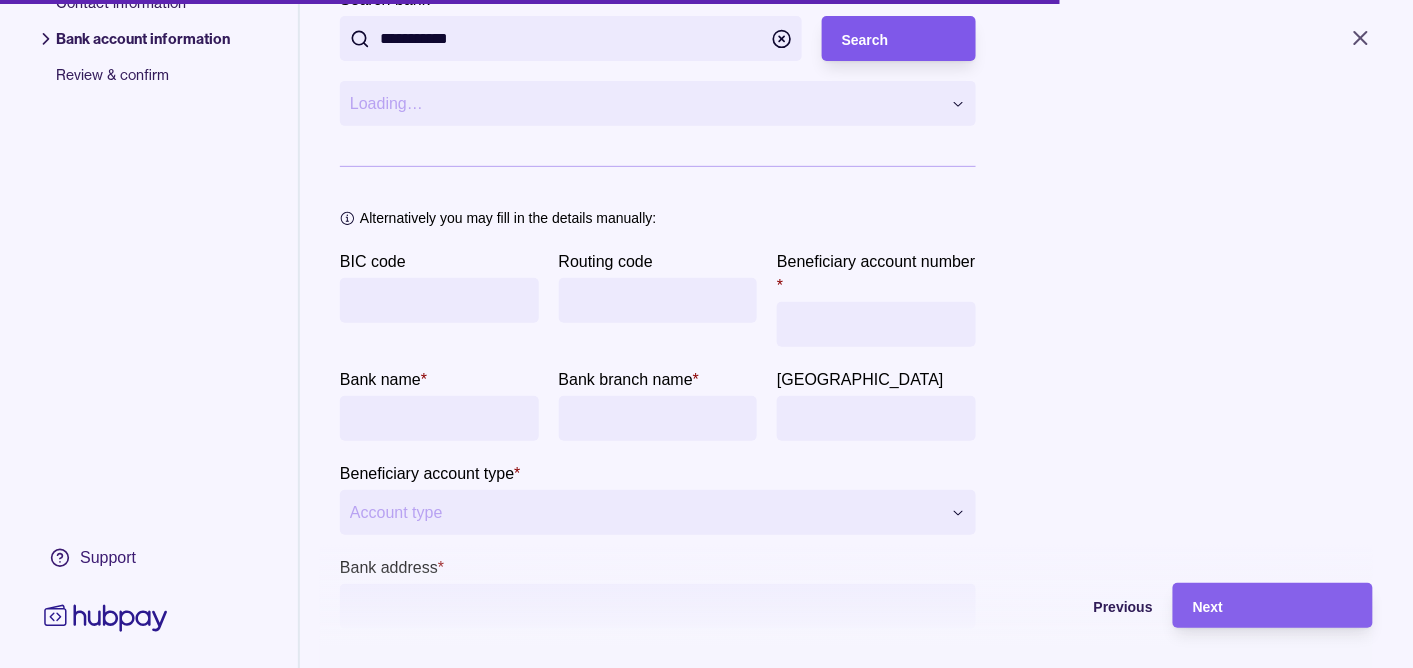 type on "**********" 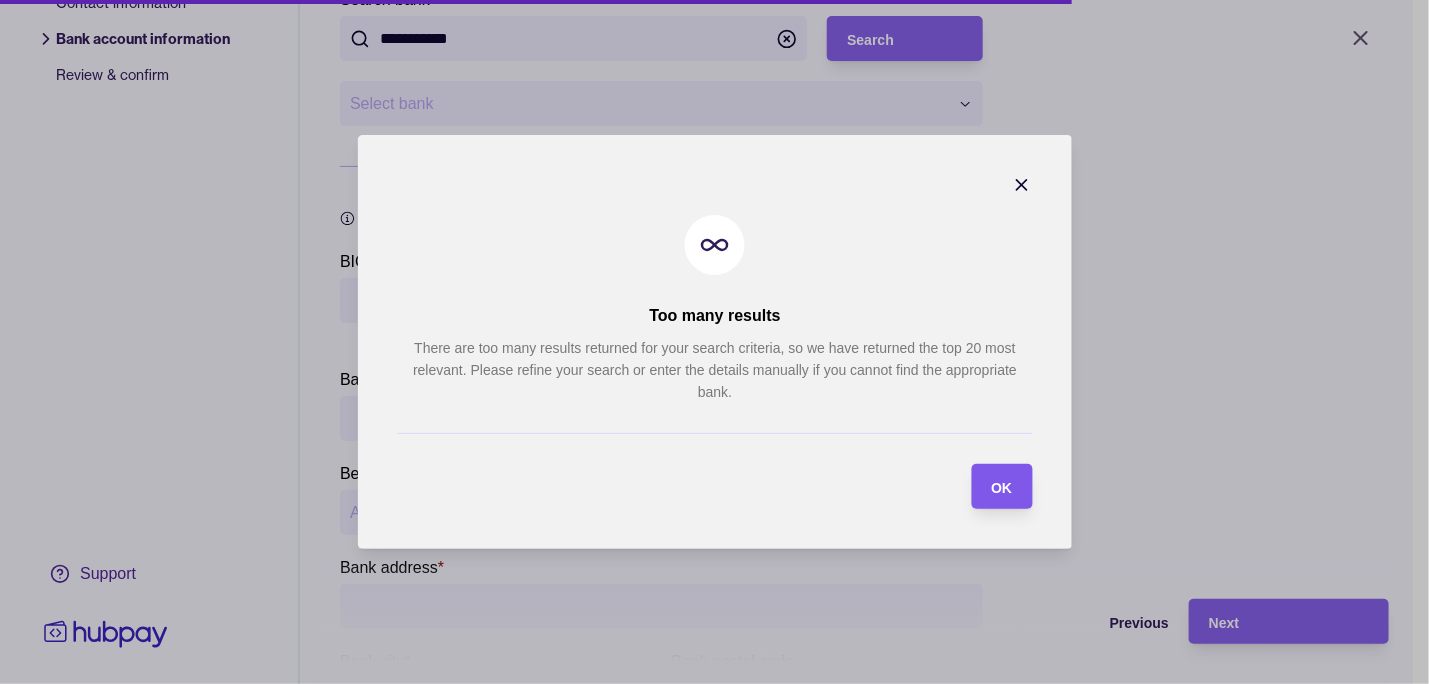 click on "OK" at bounding box center (986, 486) 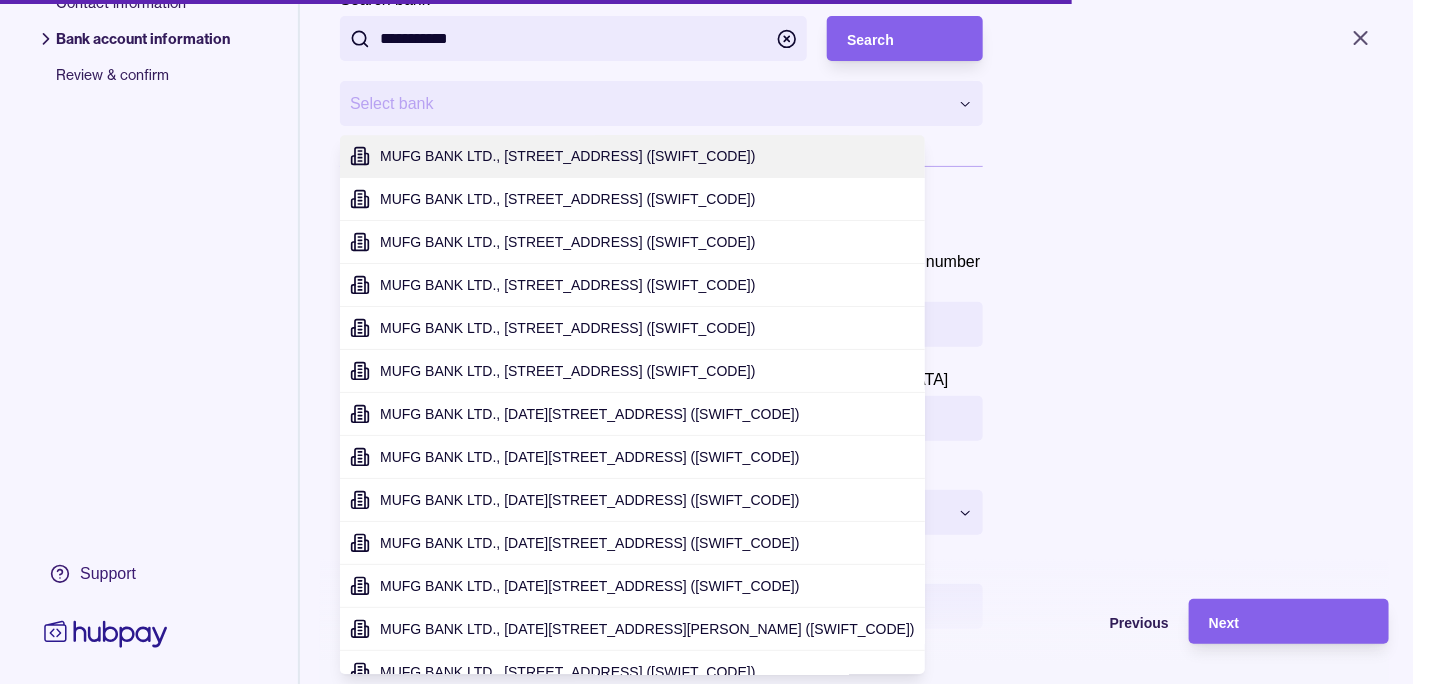 click on "**********" at bounding box center [714, 342] 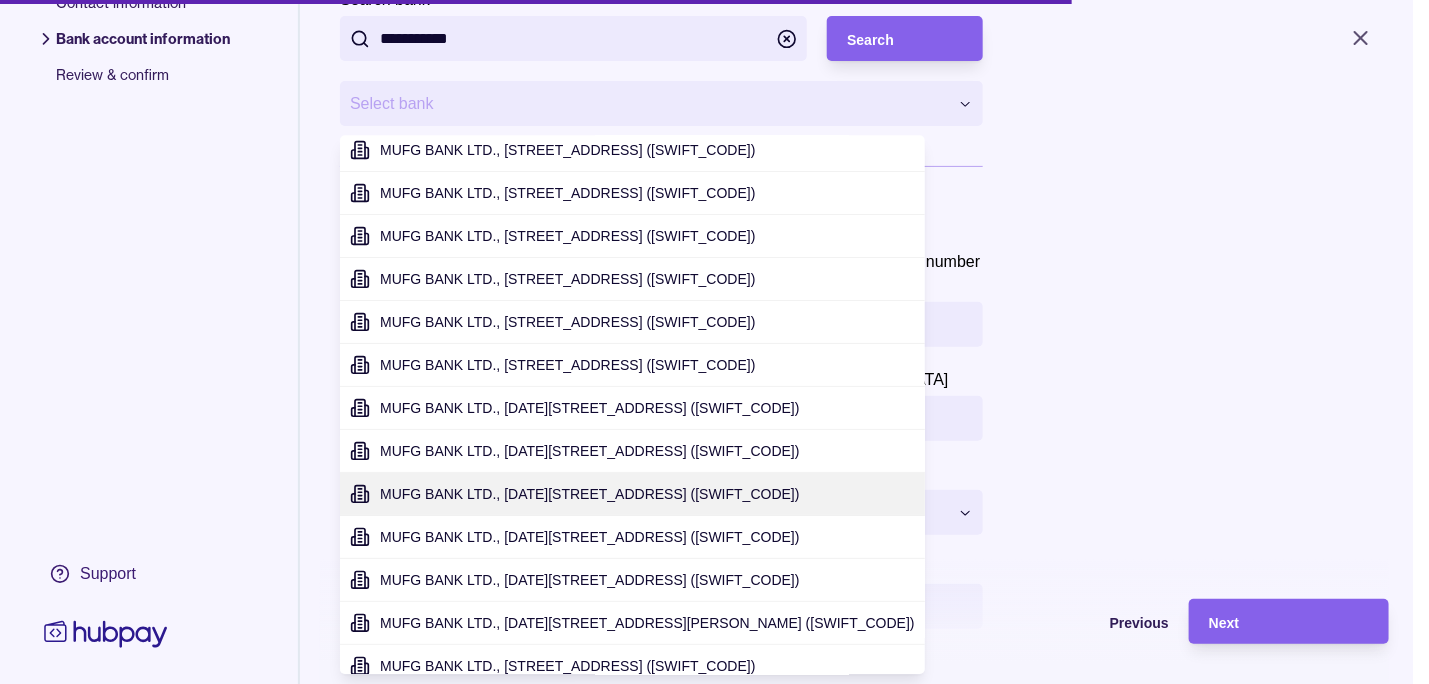scroll, scrollTop: 0, scrollLeft: 0, axis: both 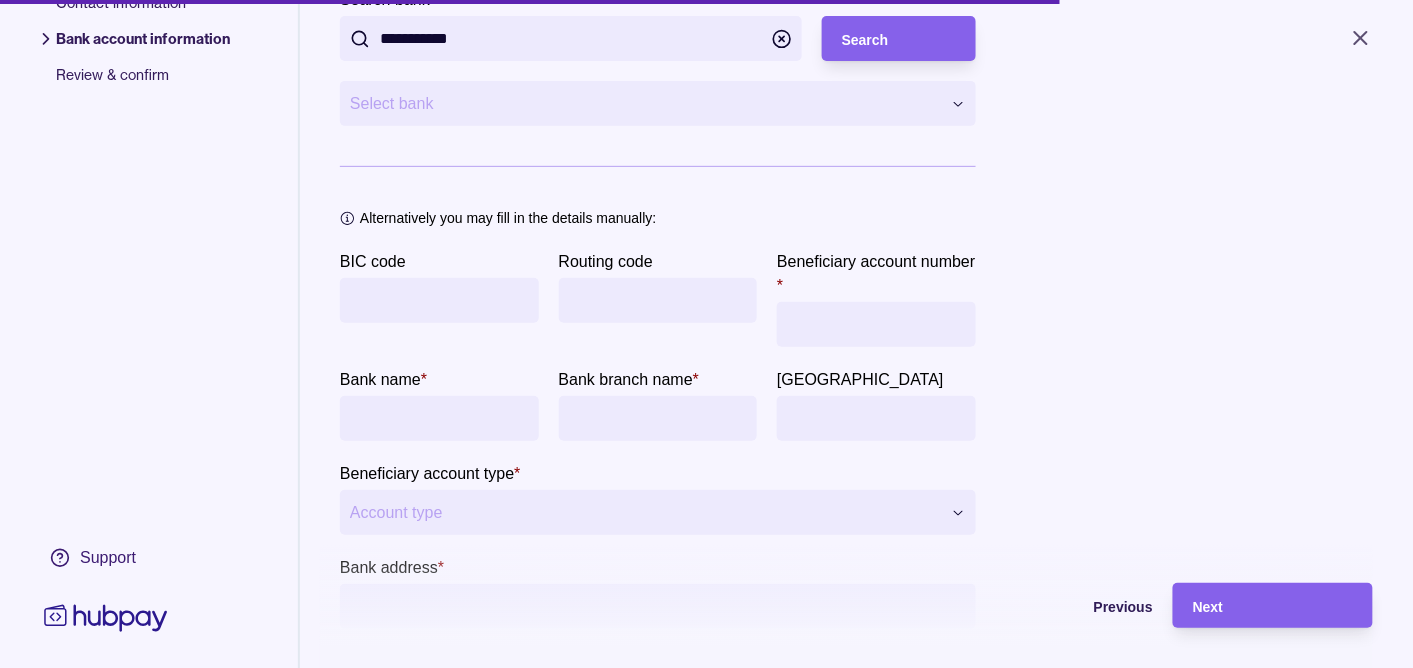 click on "**********" at bounding box center [706, 334] 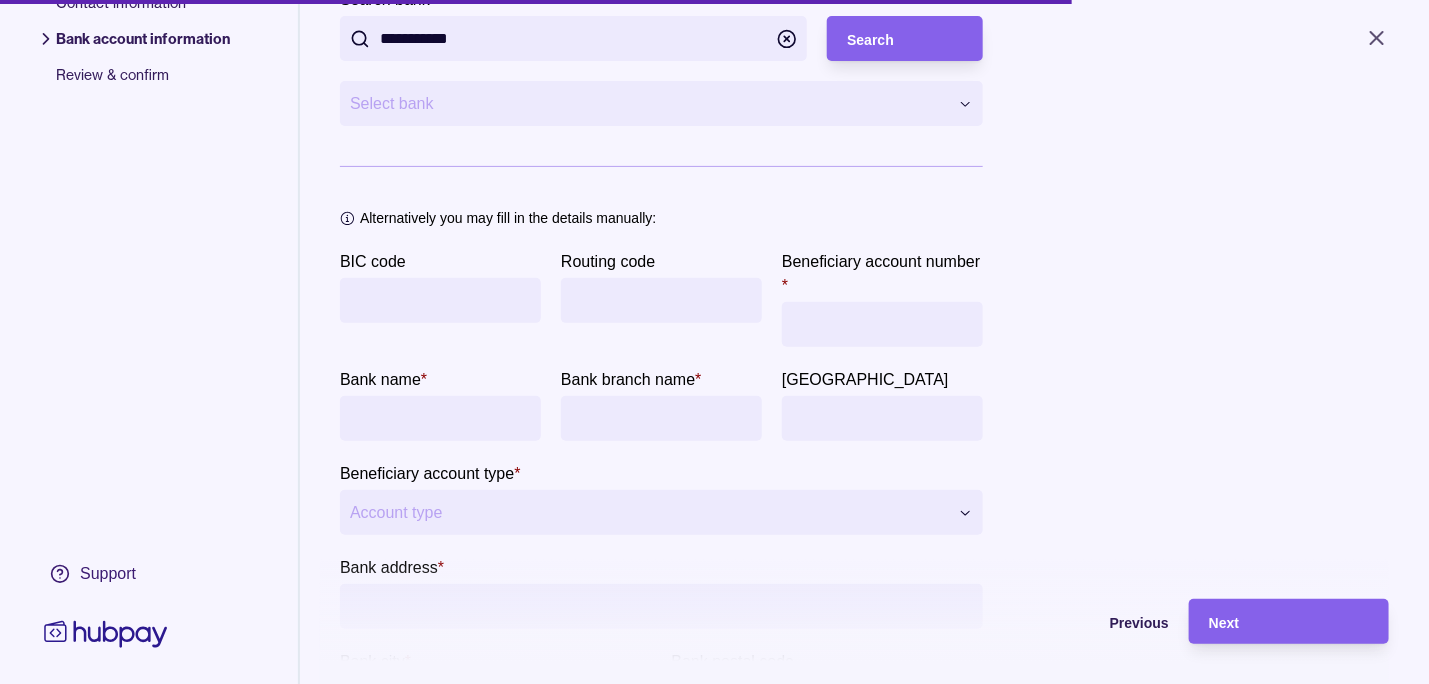 click on "**********" at bounding box center (714, 342) 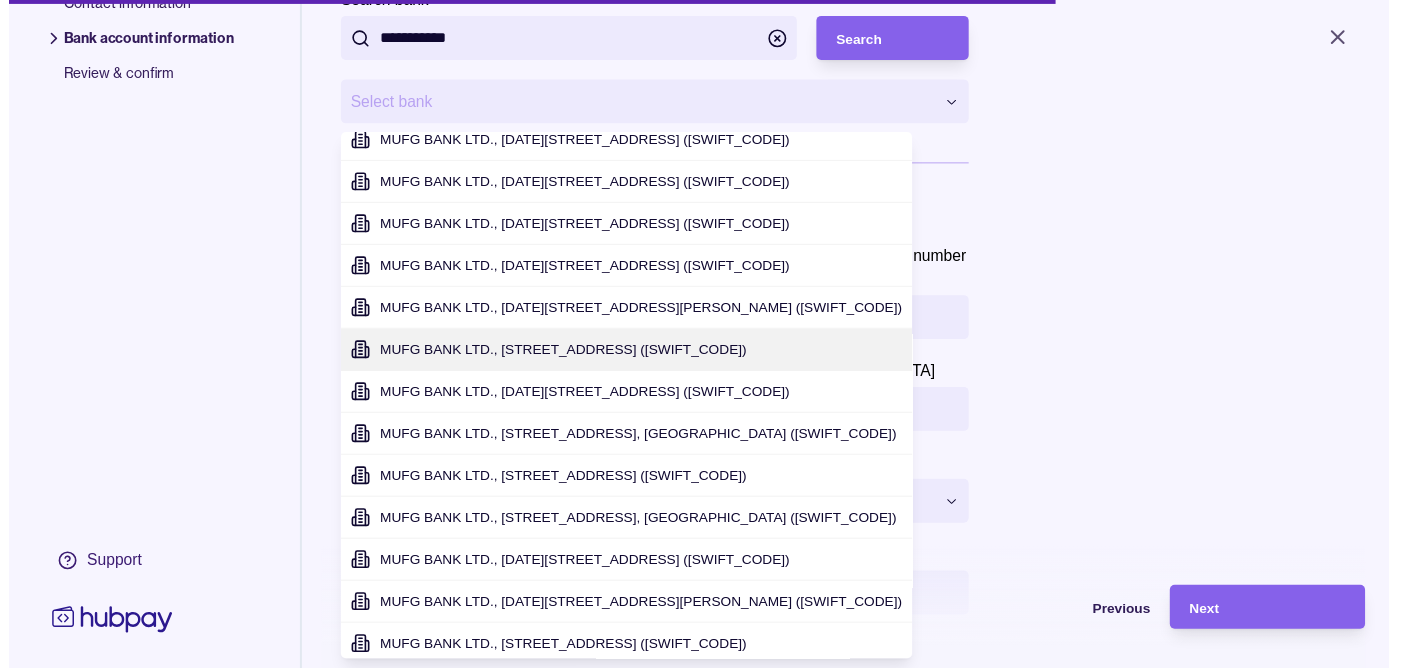 scroll, scrollTop: 322, scrollLeft: 0, axis: vertical 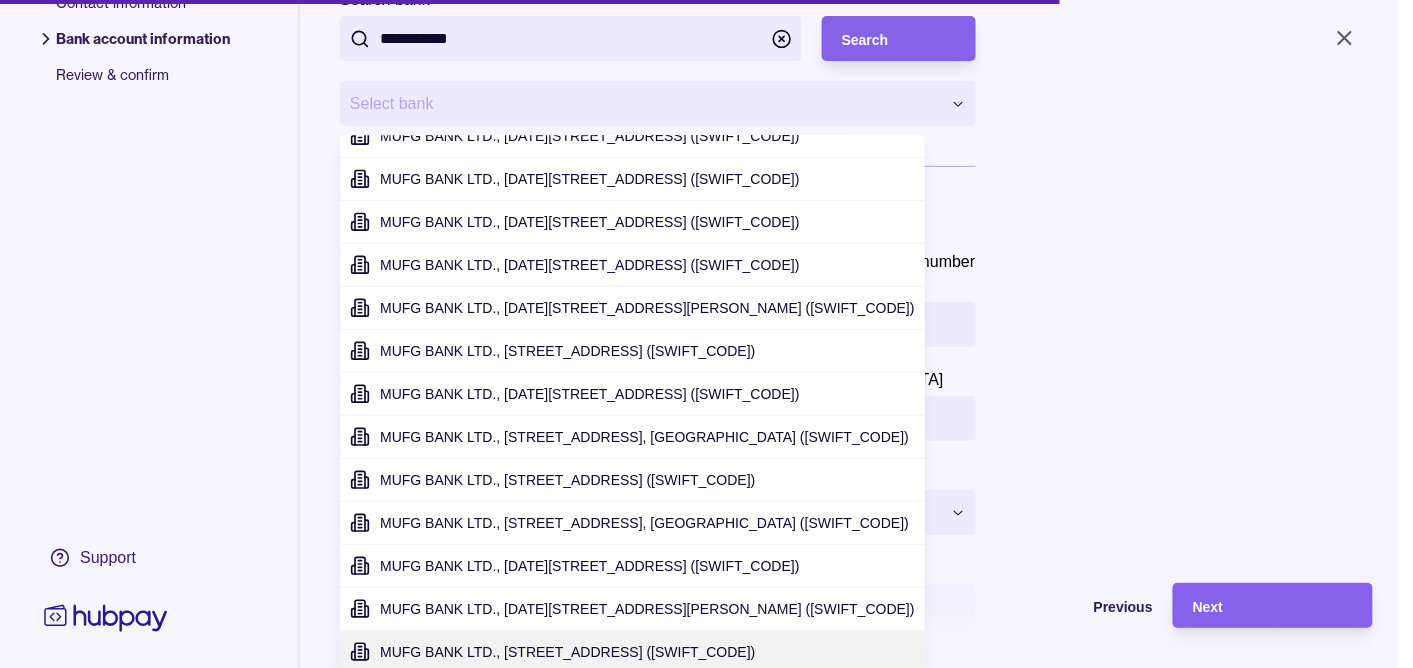 type on "**********" 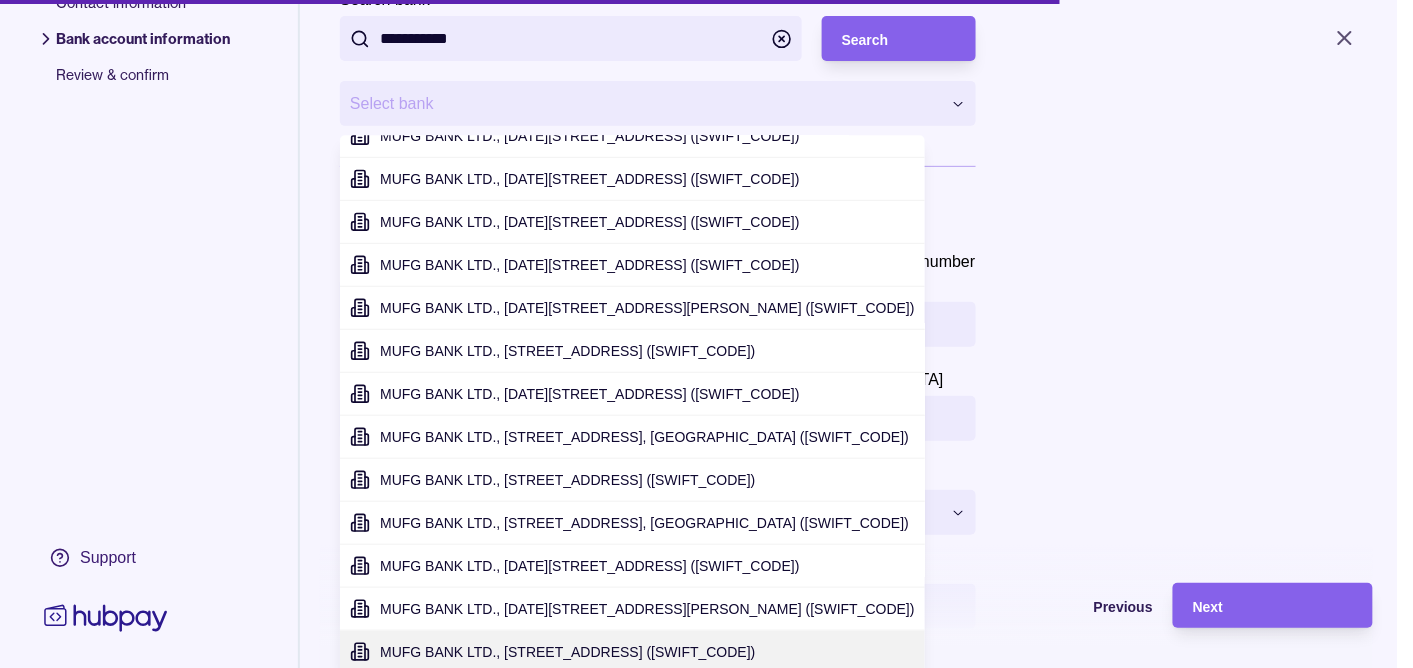 type on "*******" 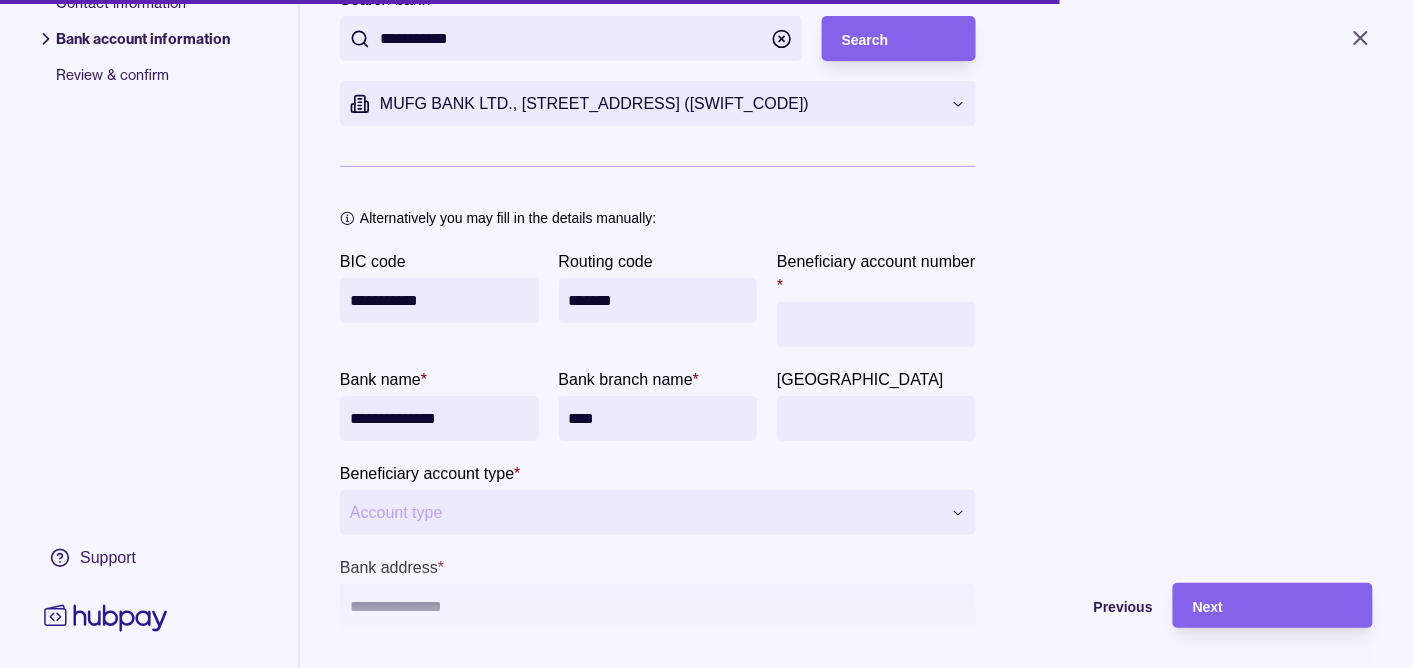 click on "Beneficiary account number  *" at bounding box center (876, 324) 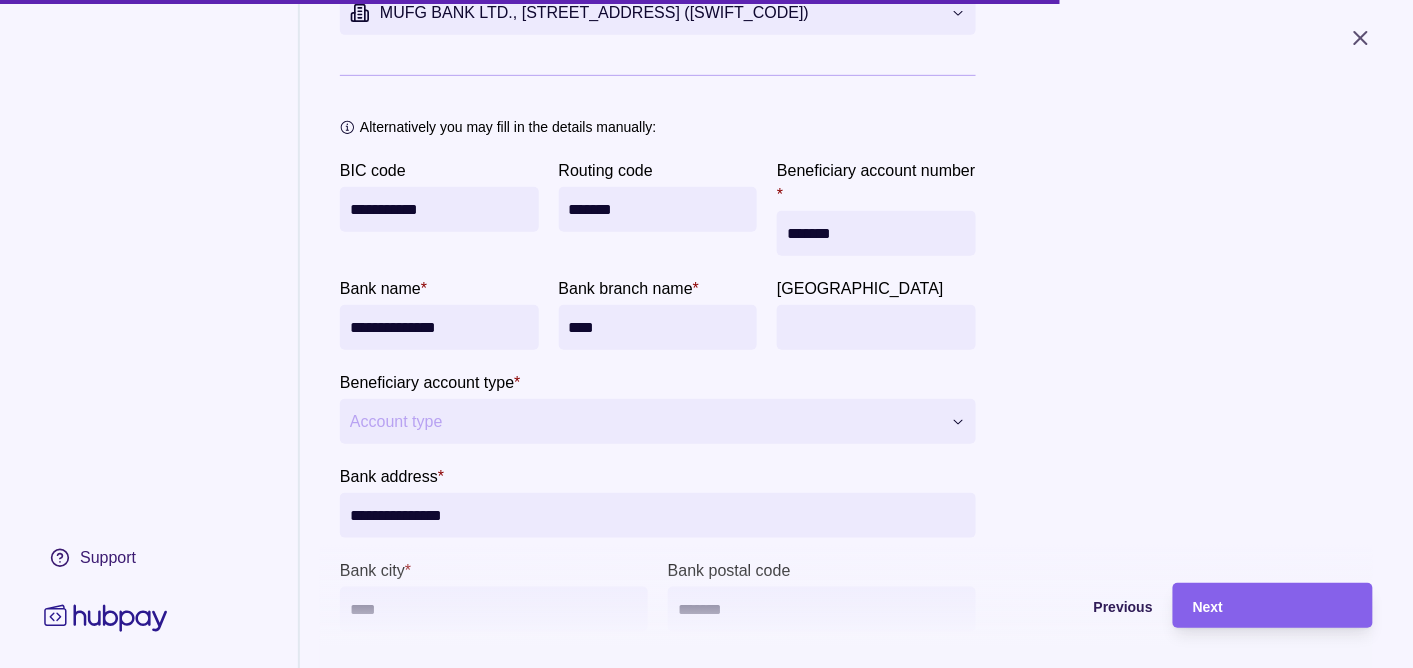scroll, scrollTop: 366, scrollLeft: 0, axis: vertical 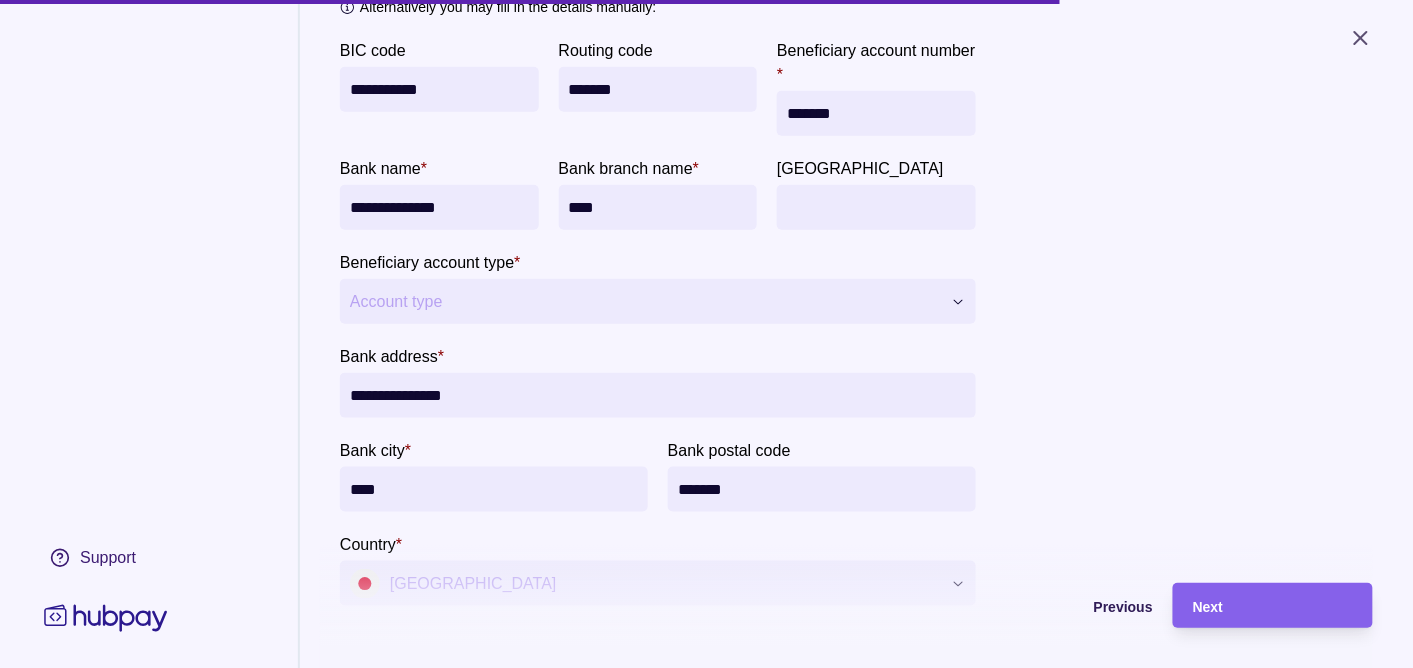 type on "*******" 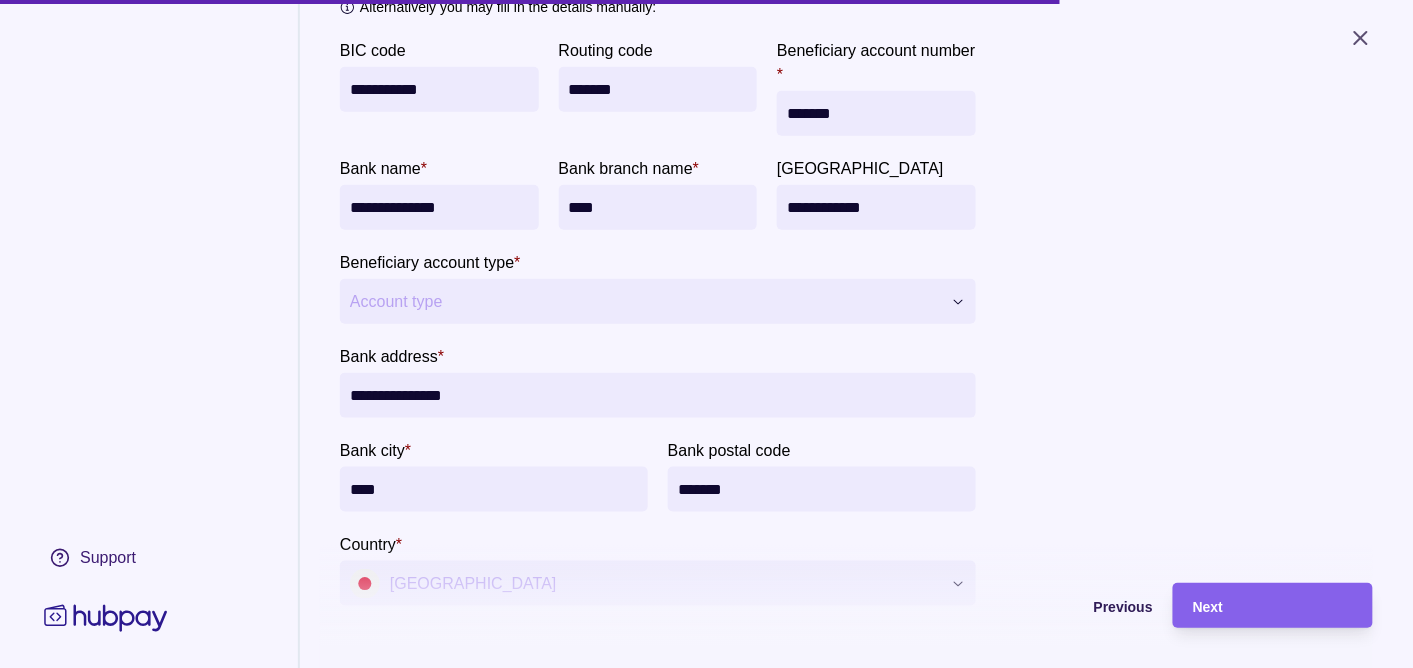 type on "**********" 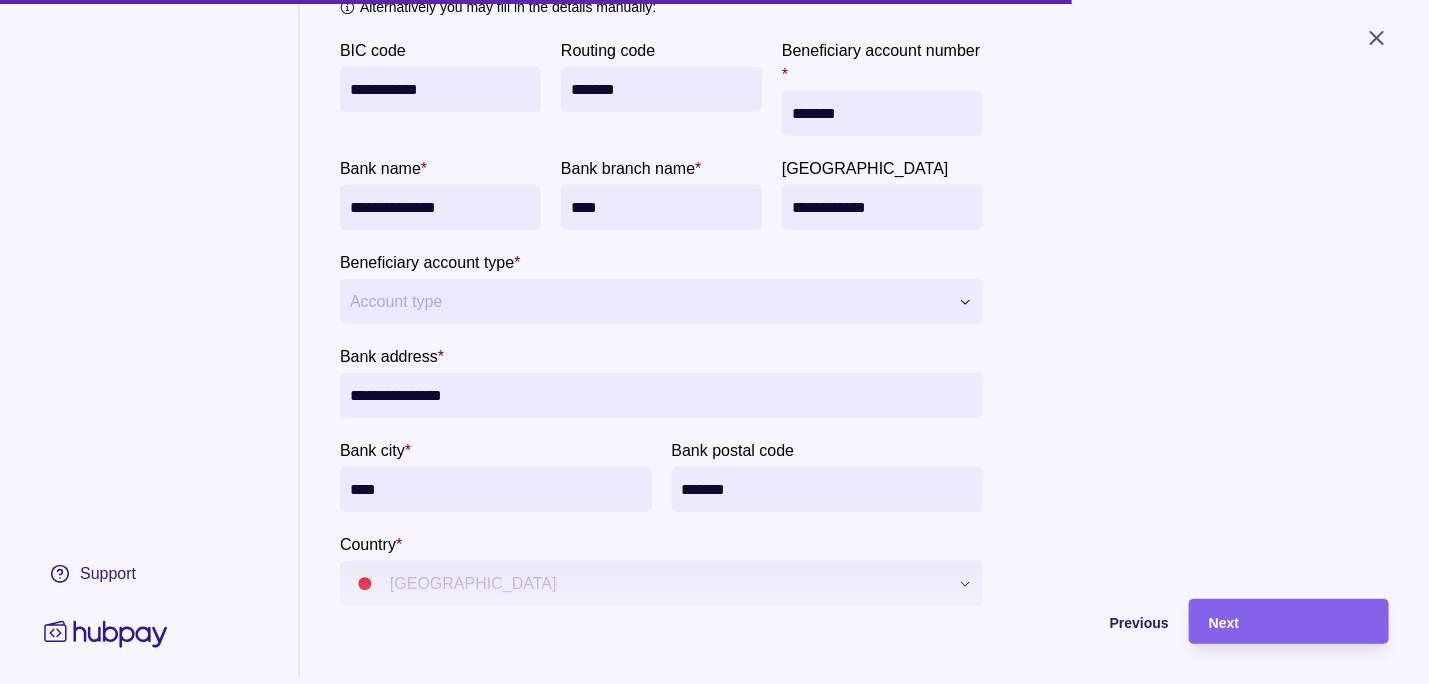 click on "**********" at bounding box center [714, 342] 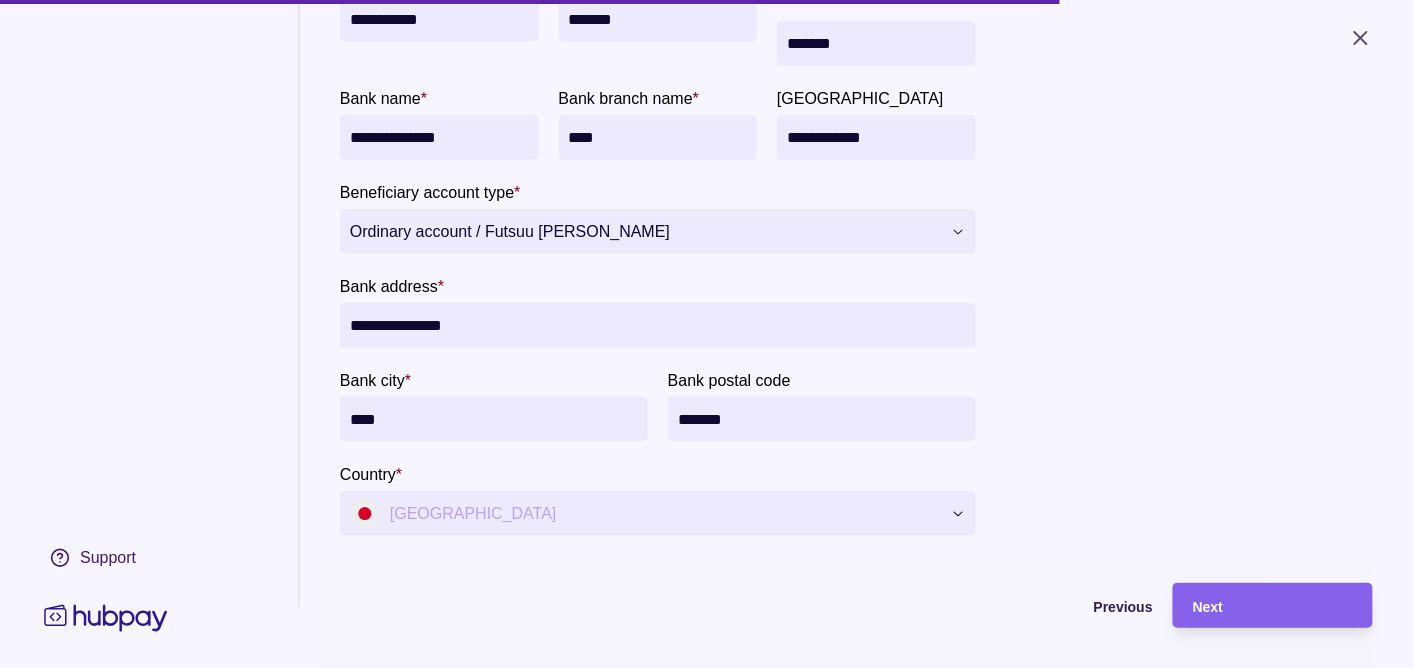 scroll, scrollTop: 525, scrollLeft: 0, axis: vertical 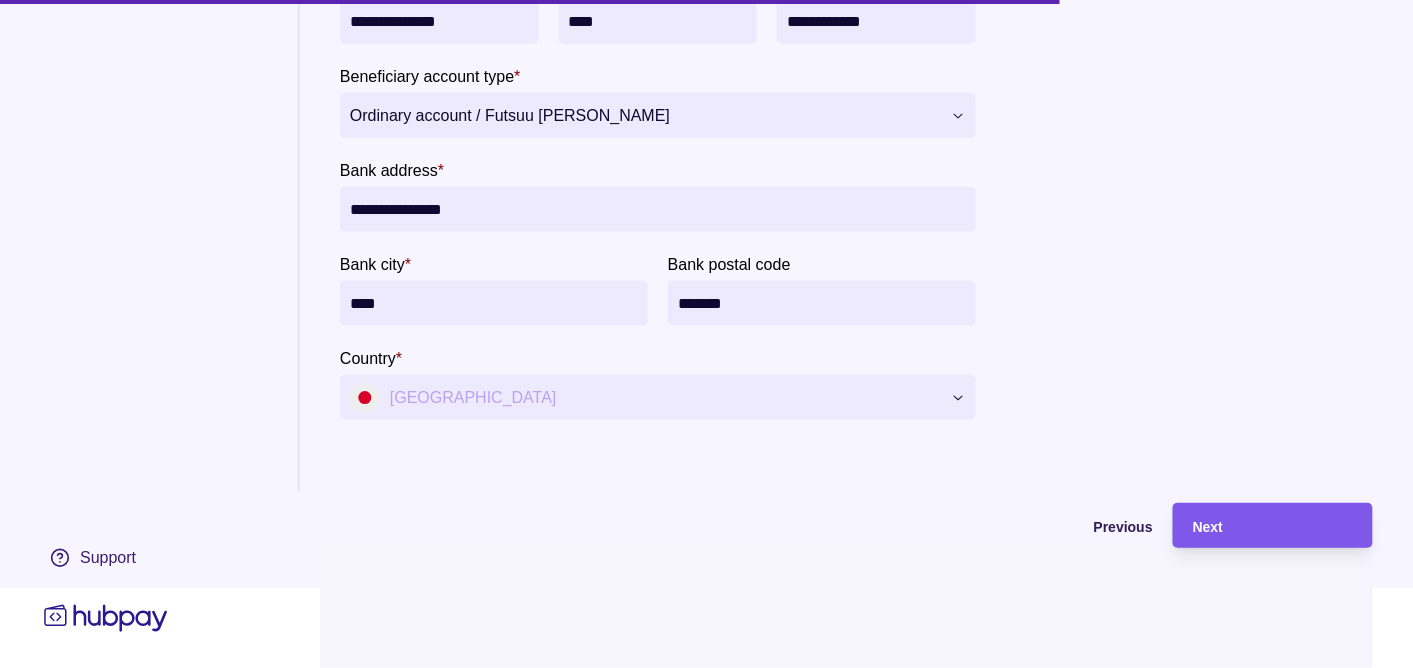 click on "Next" at bounding box center (1273, 526) 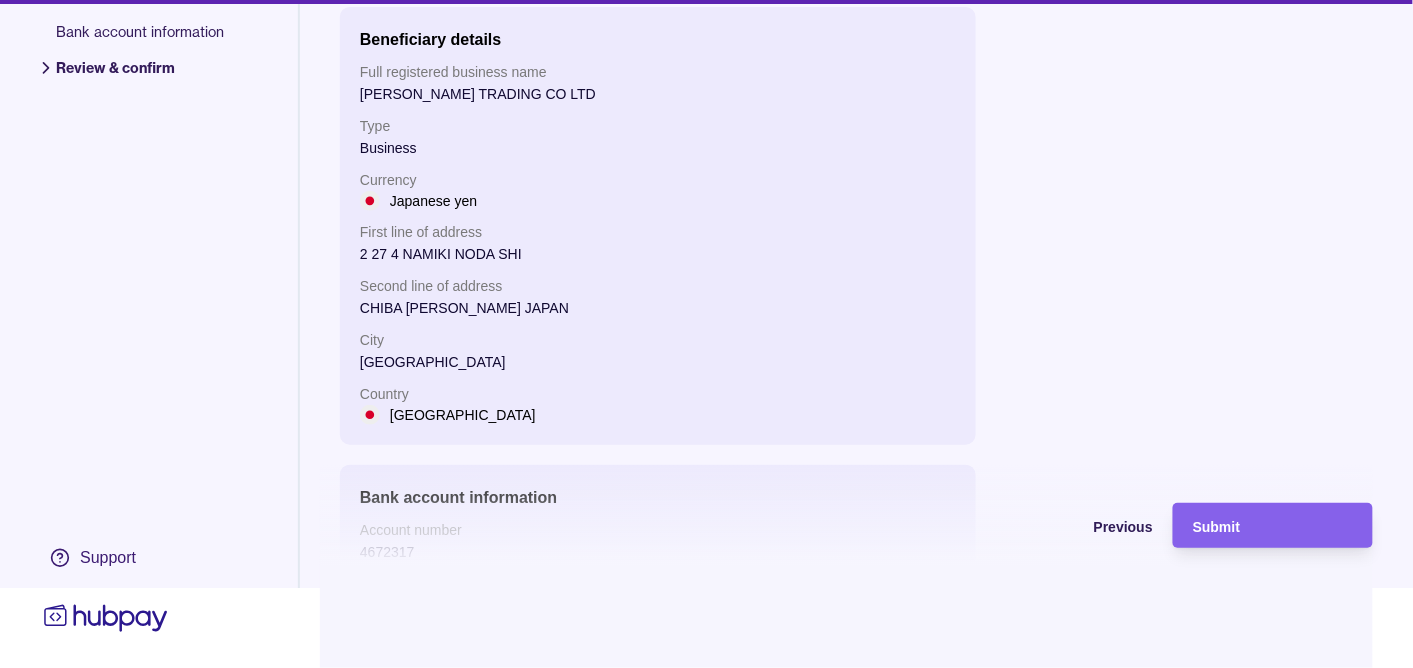 scroll, scrollTop: 0, scrollLeft: 0, axis: both 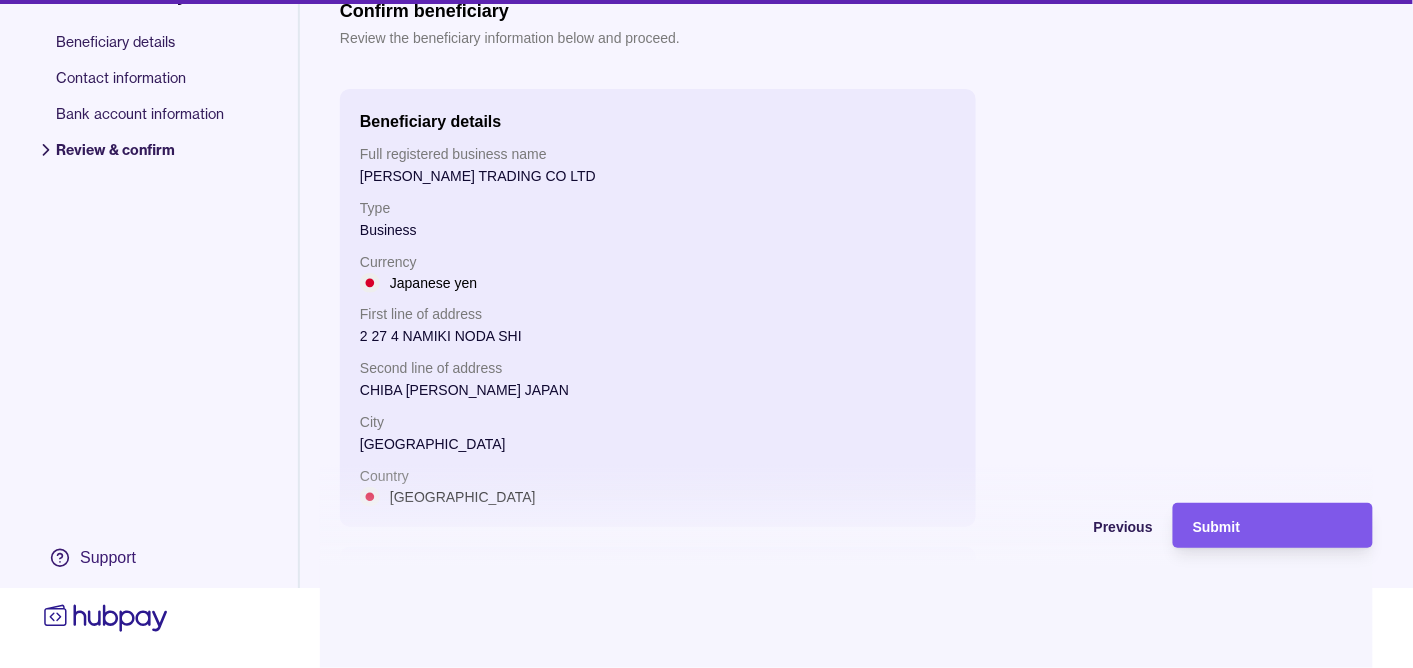 click on "Submit" at bounding box center [1216, 527] 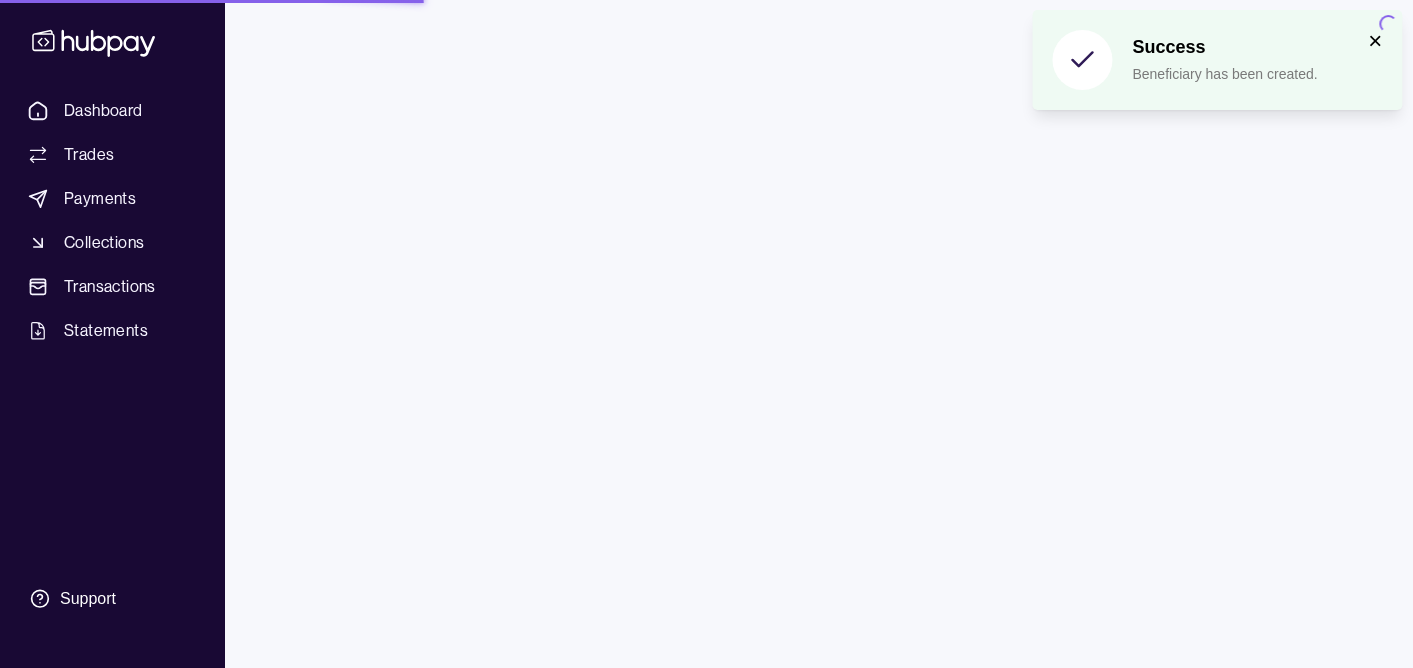 scroll, scrollTop: 0, scrollLeft: 0, axis: both 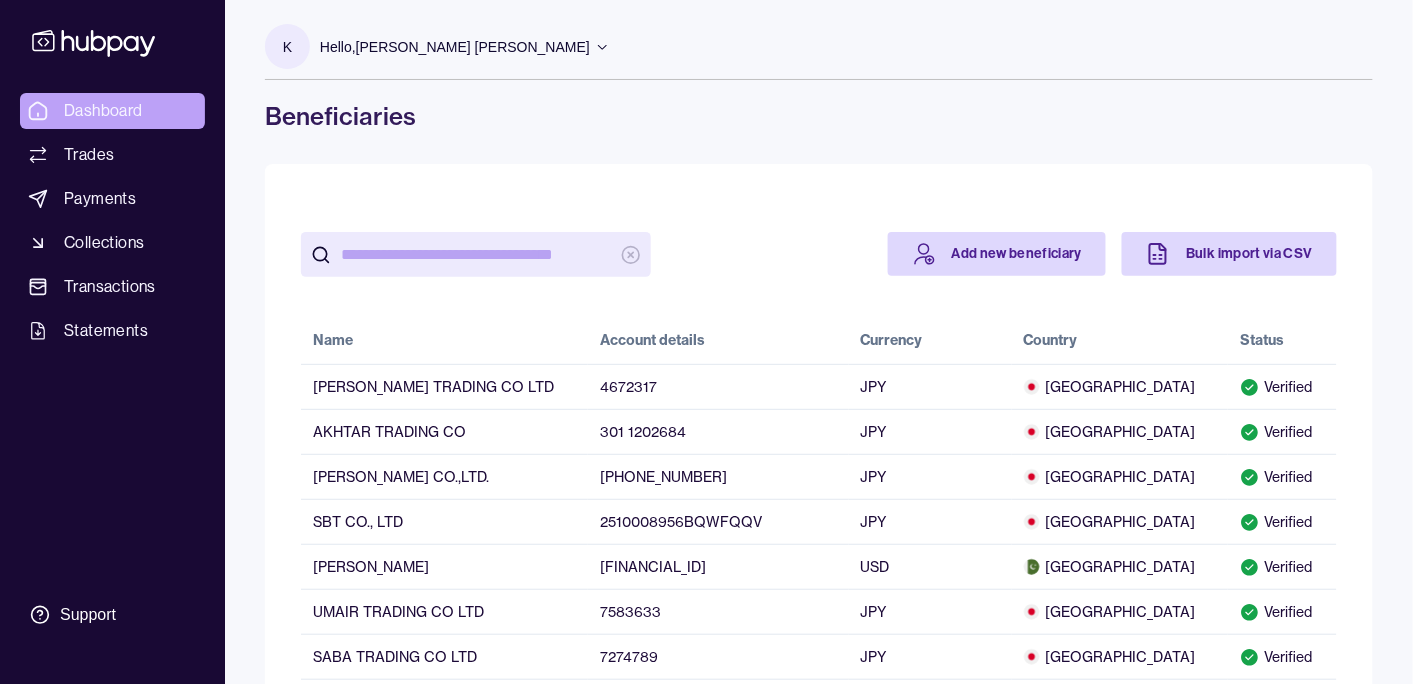 click on "Dashboard" at bounding box center [103, 111] 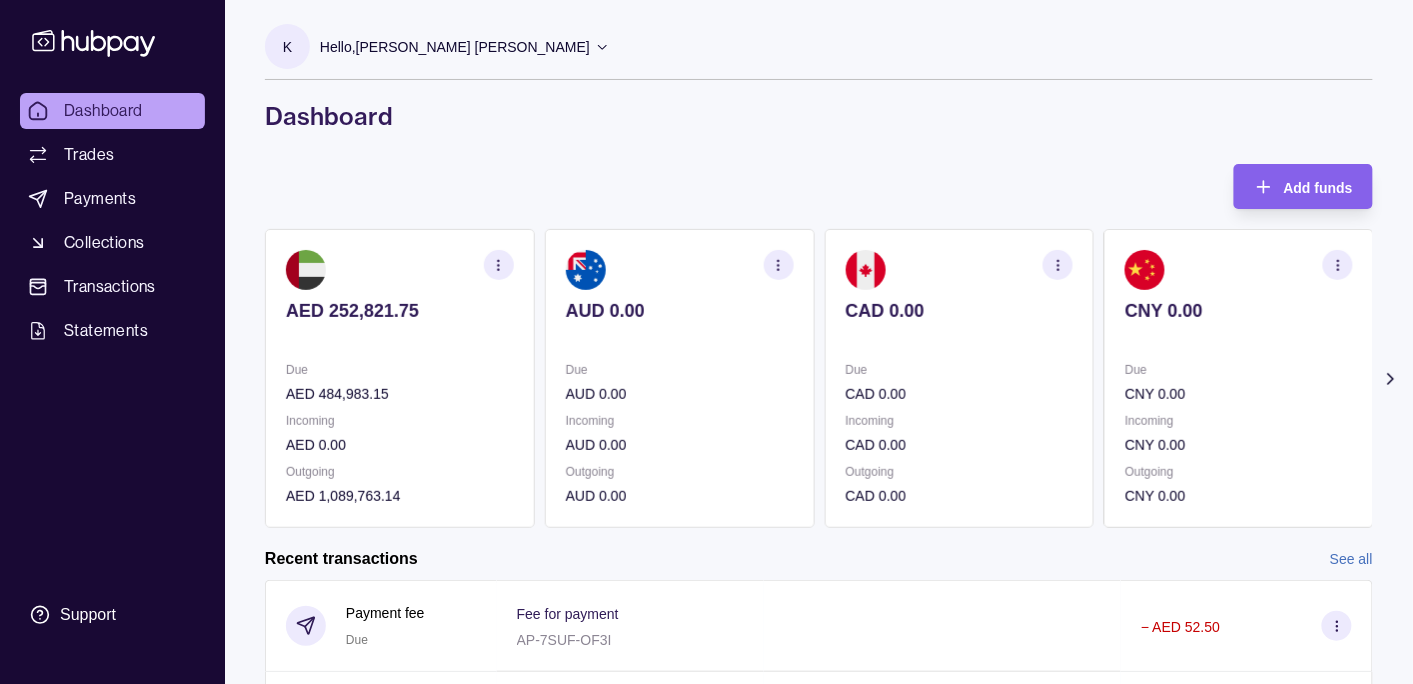 click on "Hello,  [PERSON_NAME] [PERSON_NAME]" at bounding box center (455, 47) 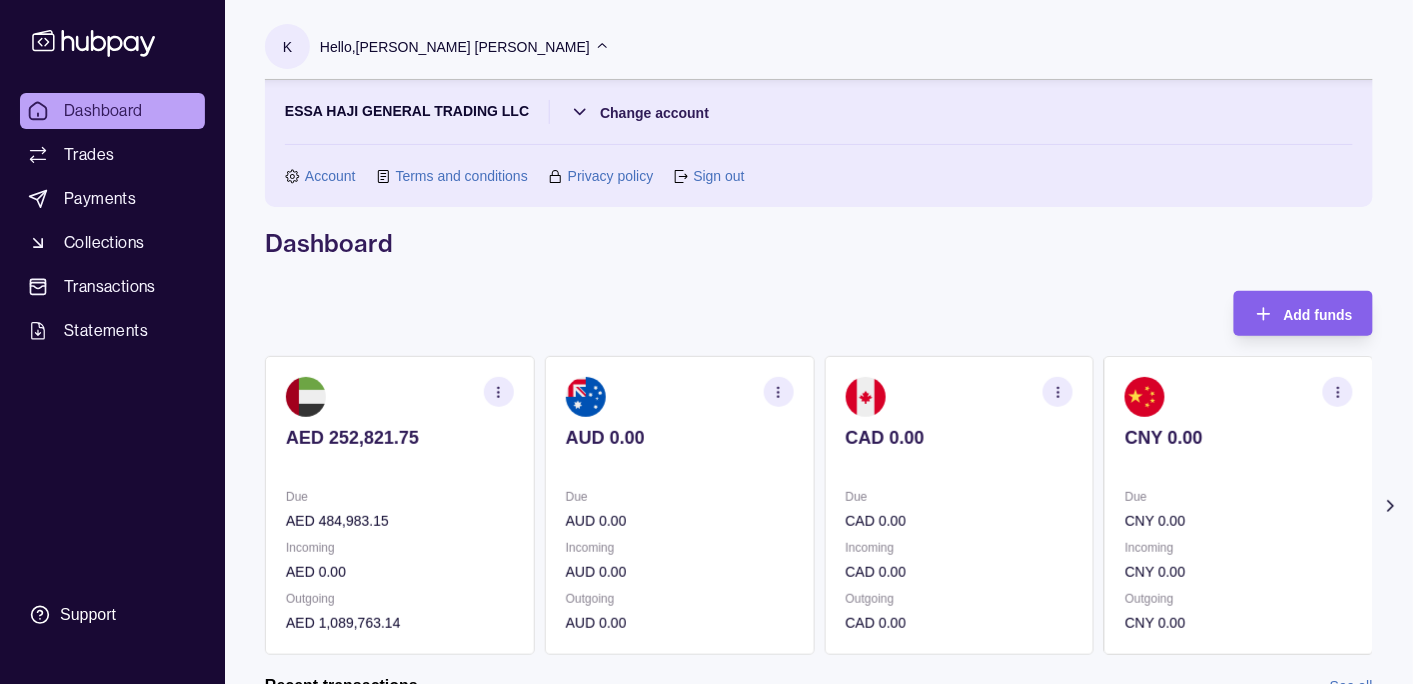 click on "Hello,  [PERSON_NAME] [PERSON_NAME]" at bounding box center [455, 47] 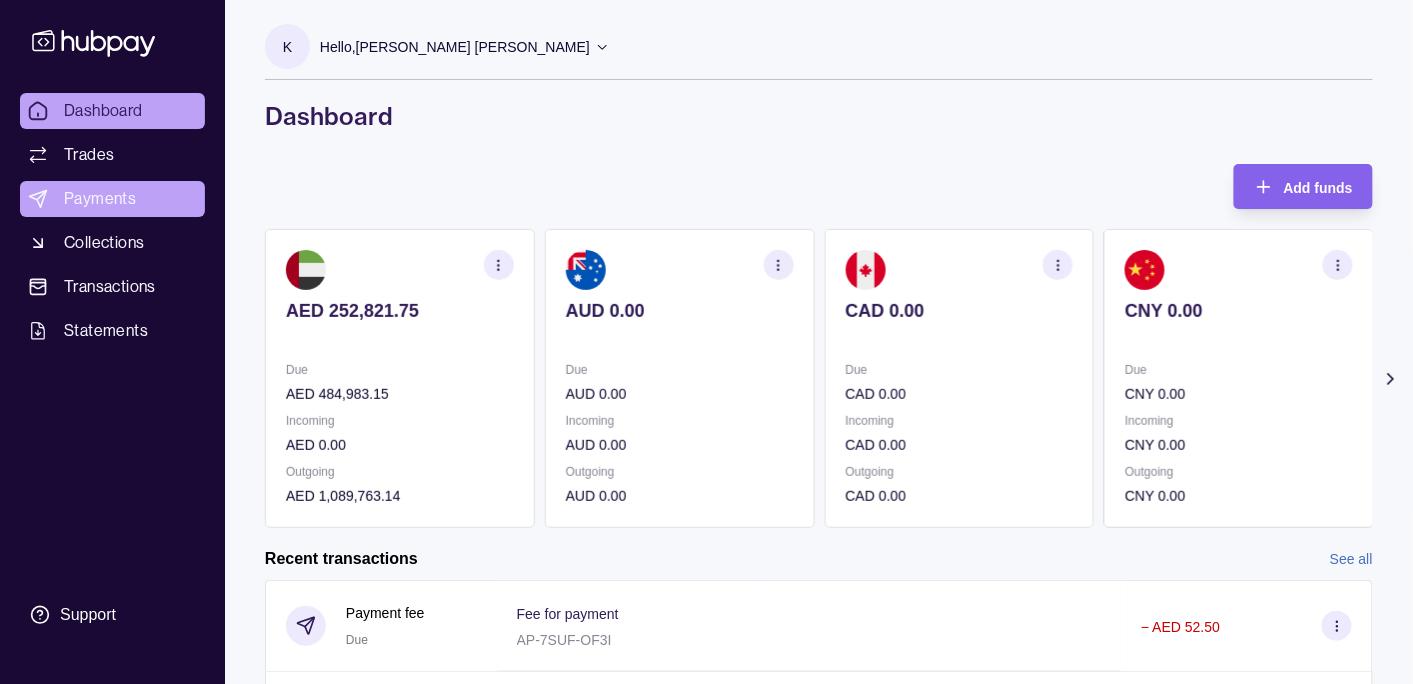 click on "Payments" at bounding box center (100, 199) 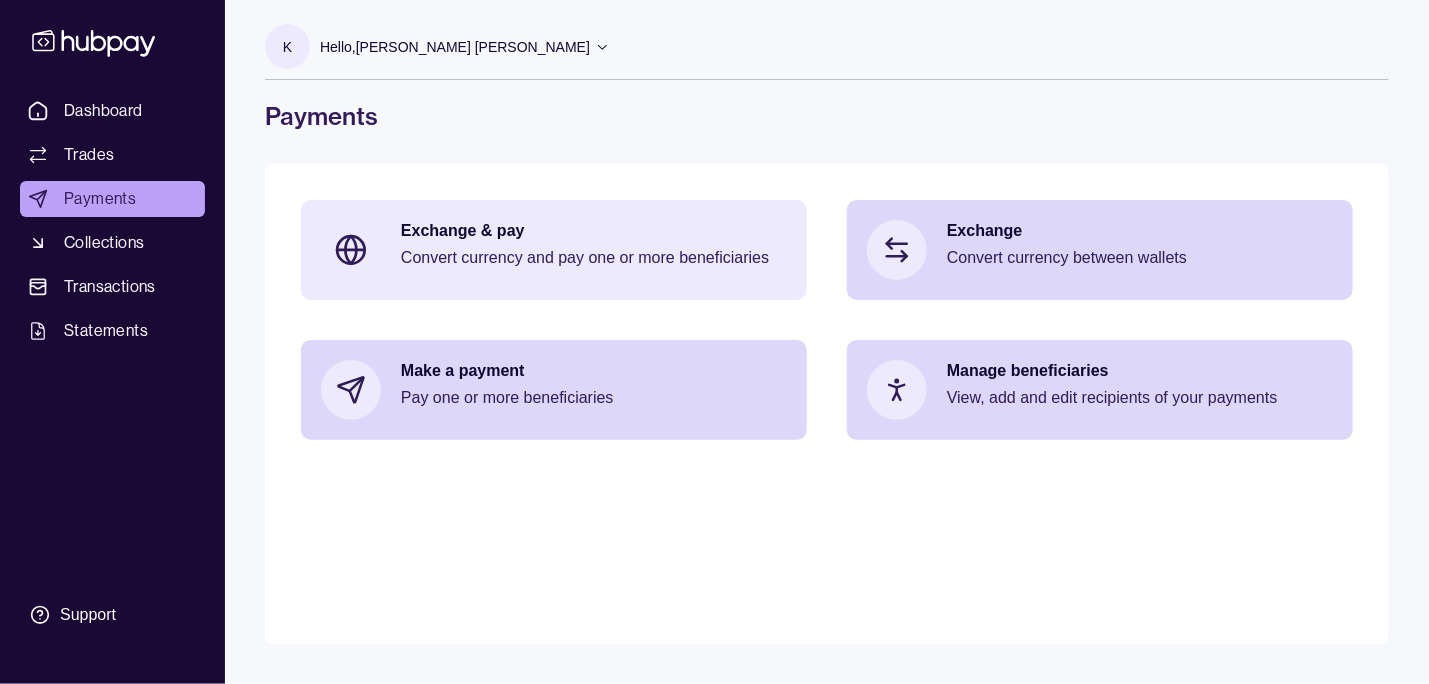 click on "Exchange & pay" at bounding box center [594, 231] 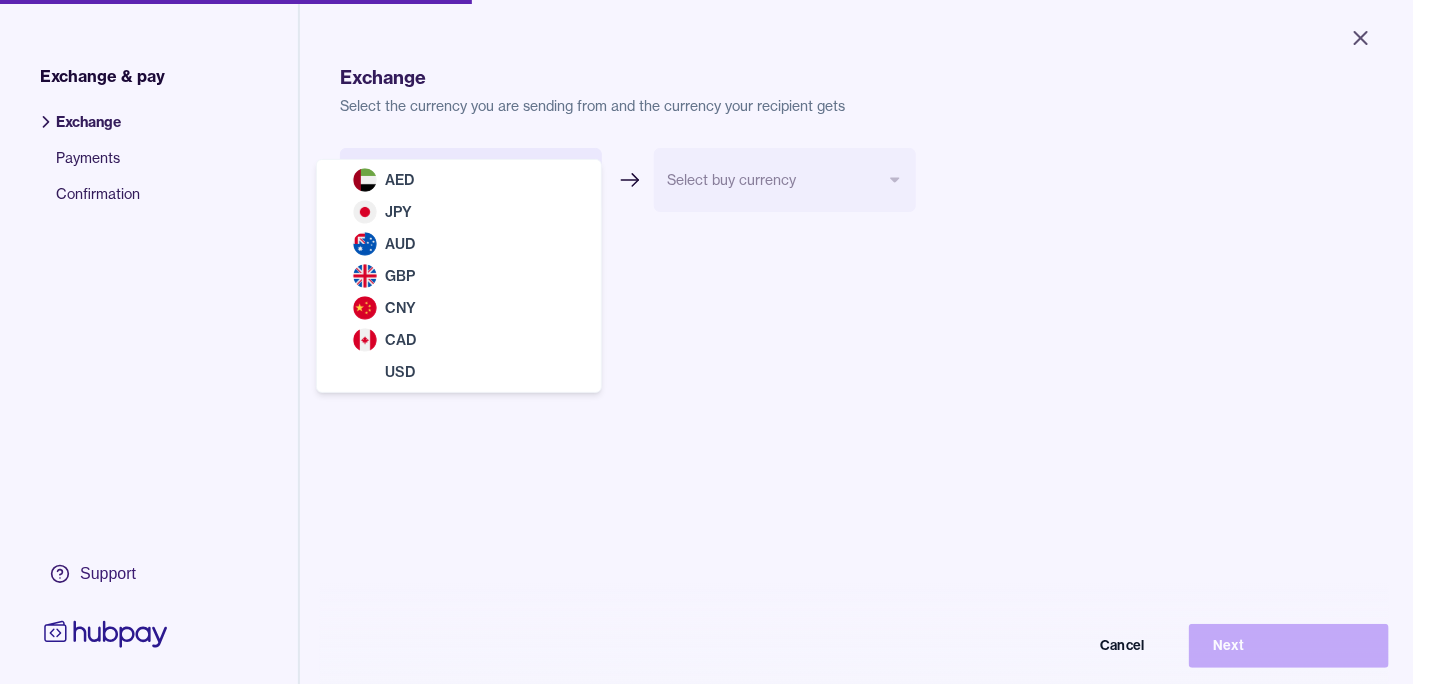 click on "Close Exchange & pay Exchange Payments Confirmation Support Exchange Select the currency you are sending from and the currency your recipient gets Select sell currency *** *** *** *** *** *** *** Select buy currency Cancel Next Exchange & pay | Hubpay AED JPY AUD GBP CNY CAD USD" at bounding box center (706, 342) 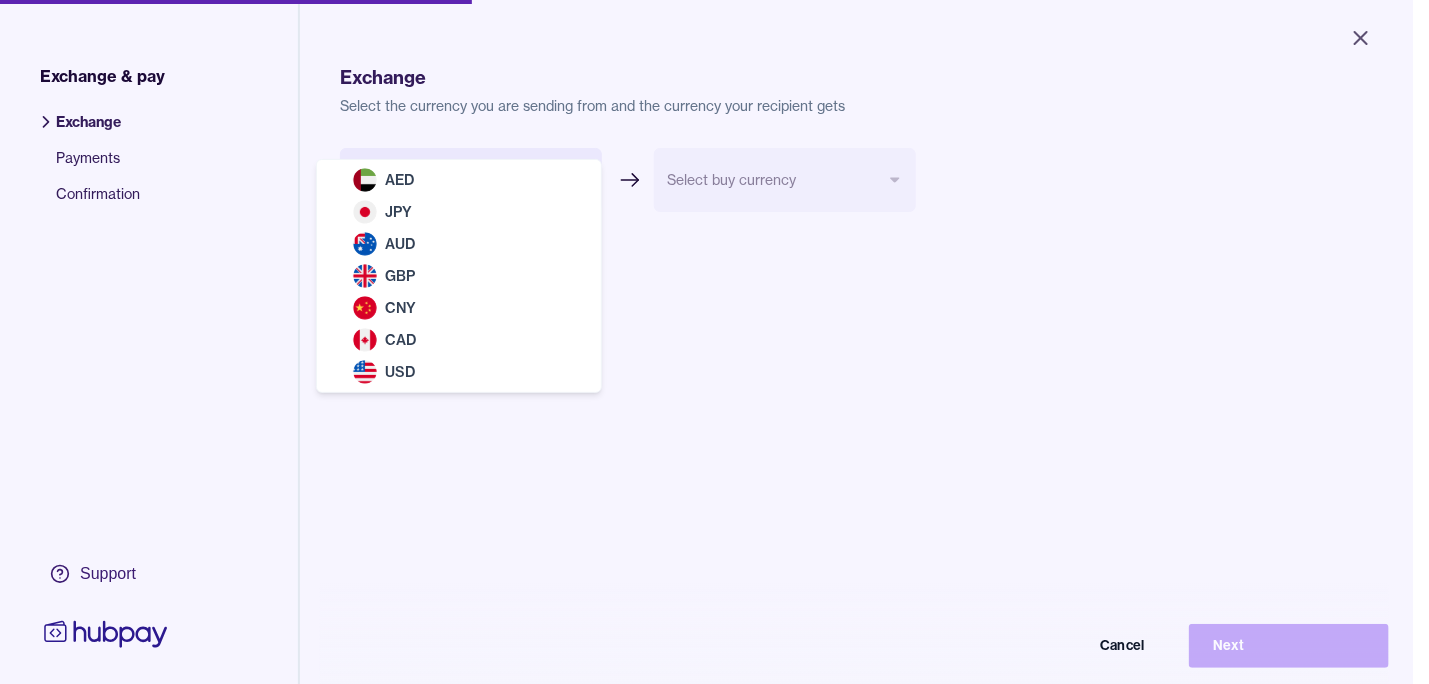 select on "***" 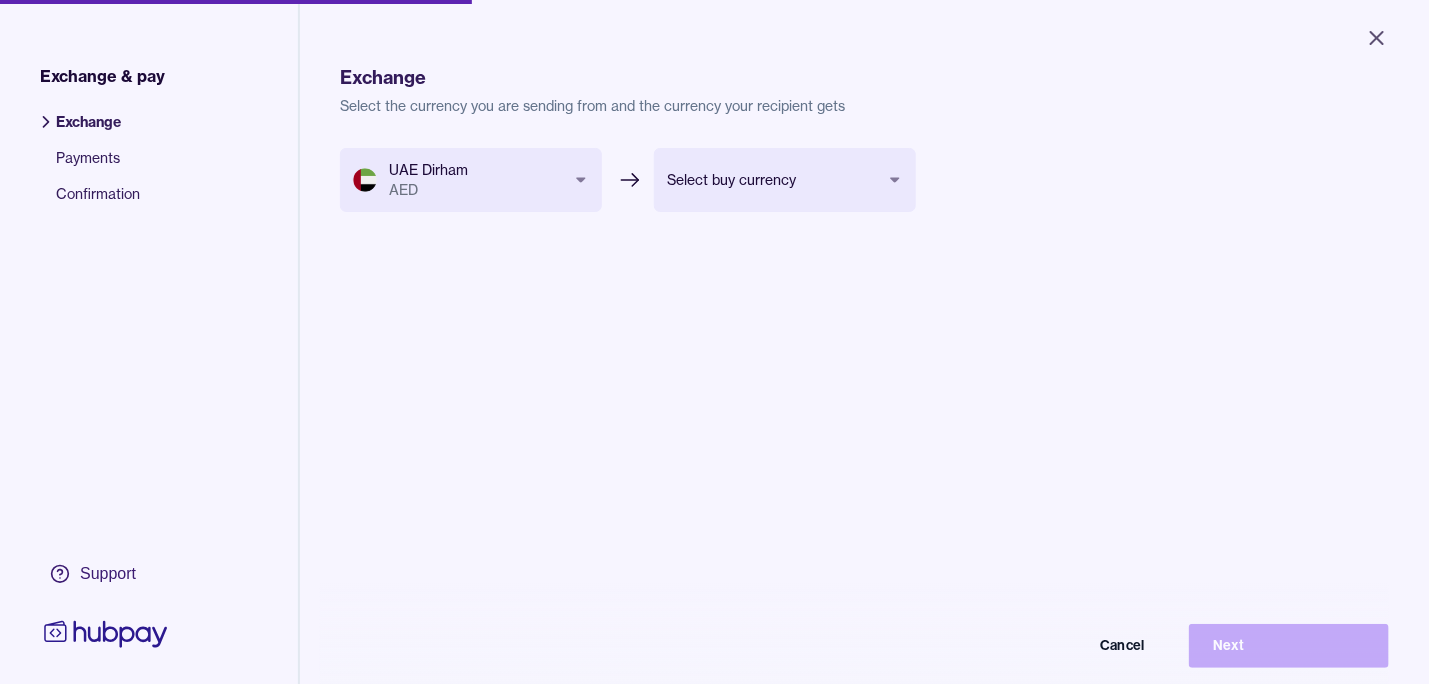 click on "Close Exchange & pay Exchange Payments Confirmation Support Exchange Select the currency you are sending from and the currency your recipient gets UAE Dirham AED *** *** *** *** *** *** *** Select buy currency *** *** *** *** *** *** Cancel Next Exchange & pay | Hubpay" at bounding box center [714, 342] 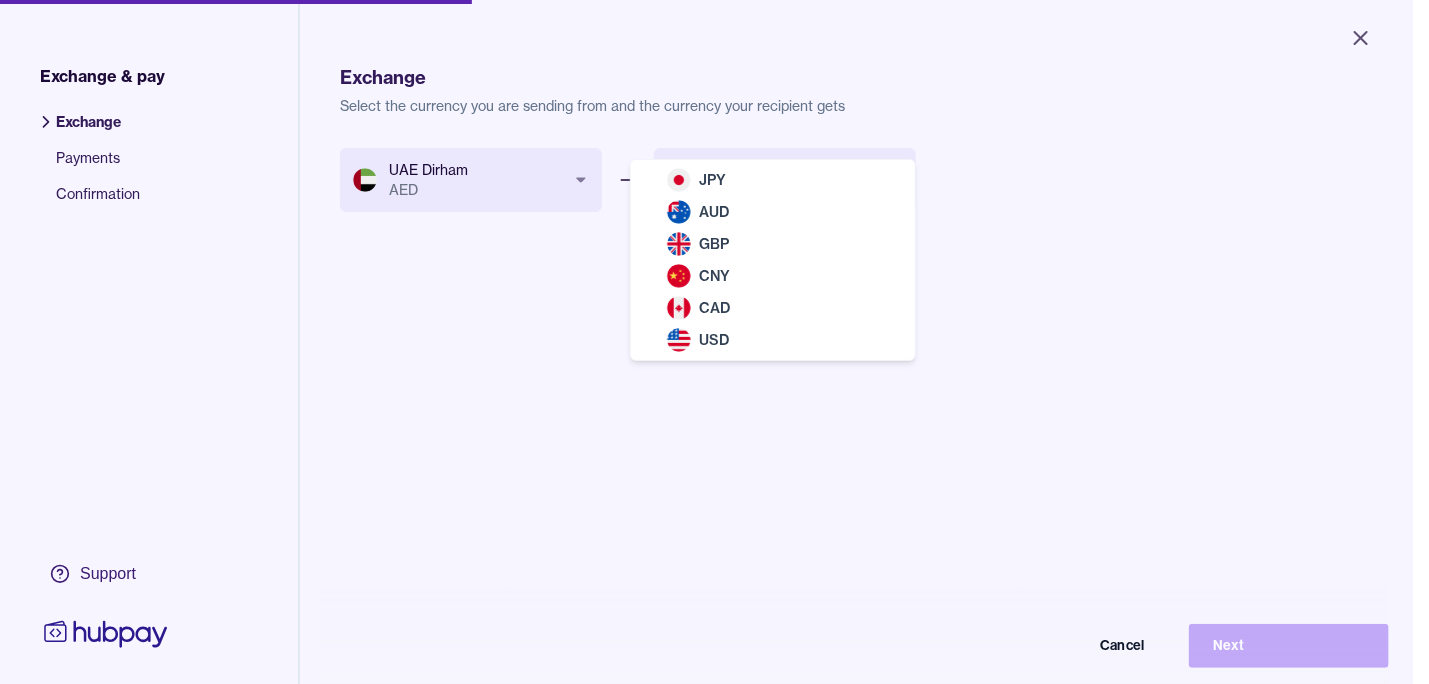 select on "***" 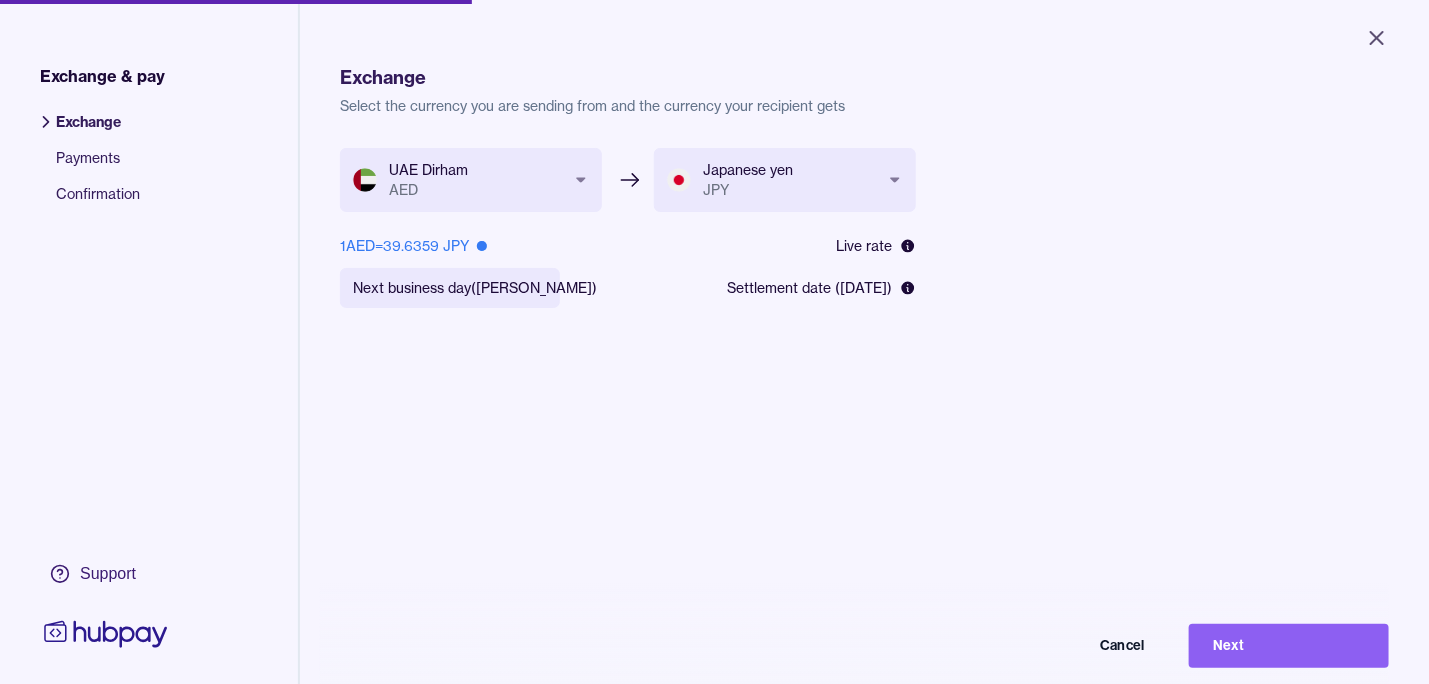 click on "**********" at bounding box center (714, 342) 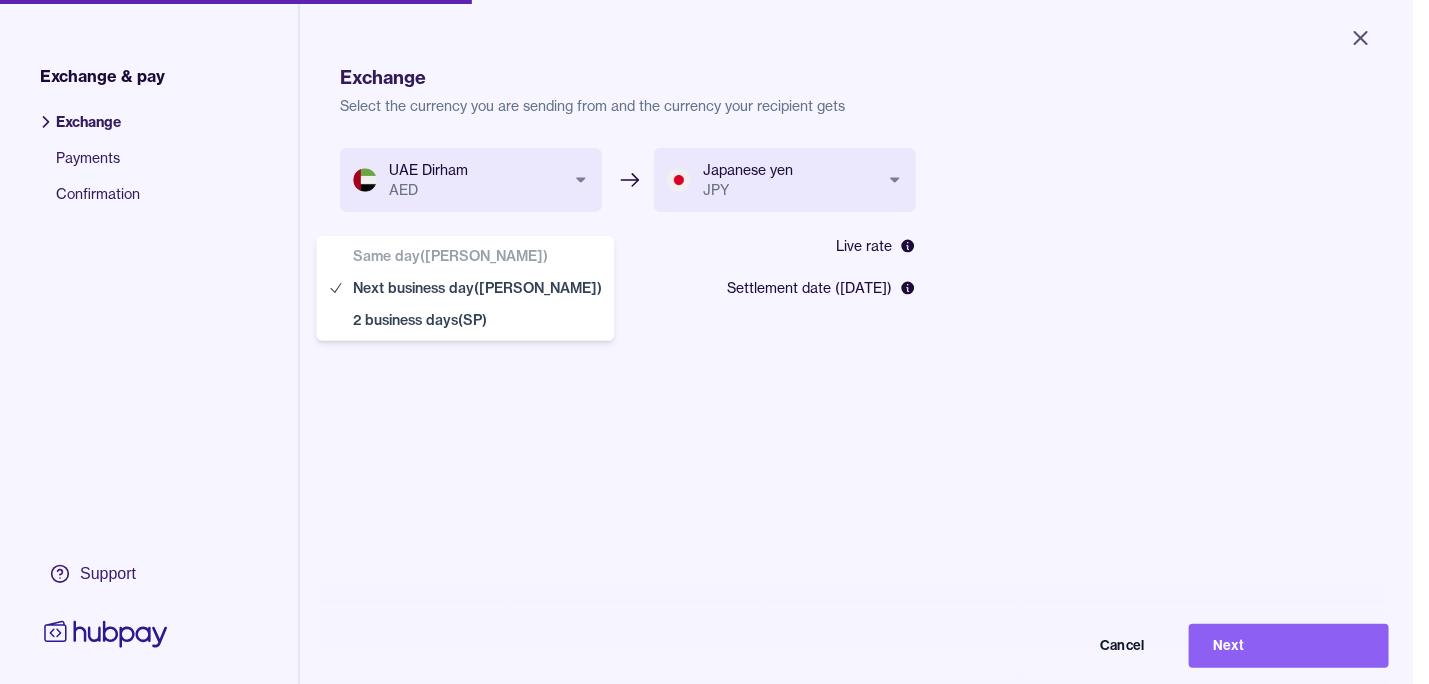 select on "**" 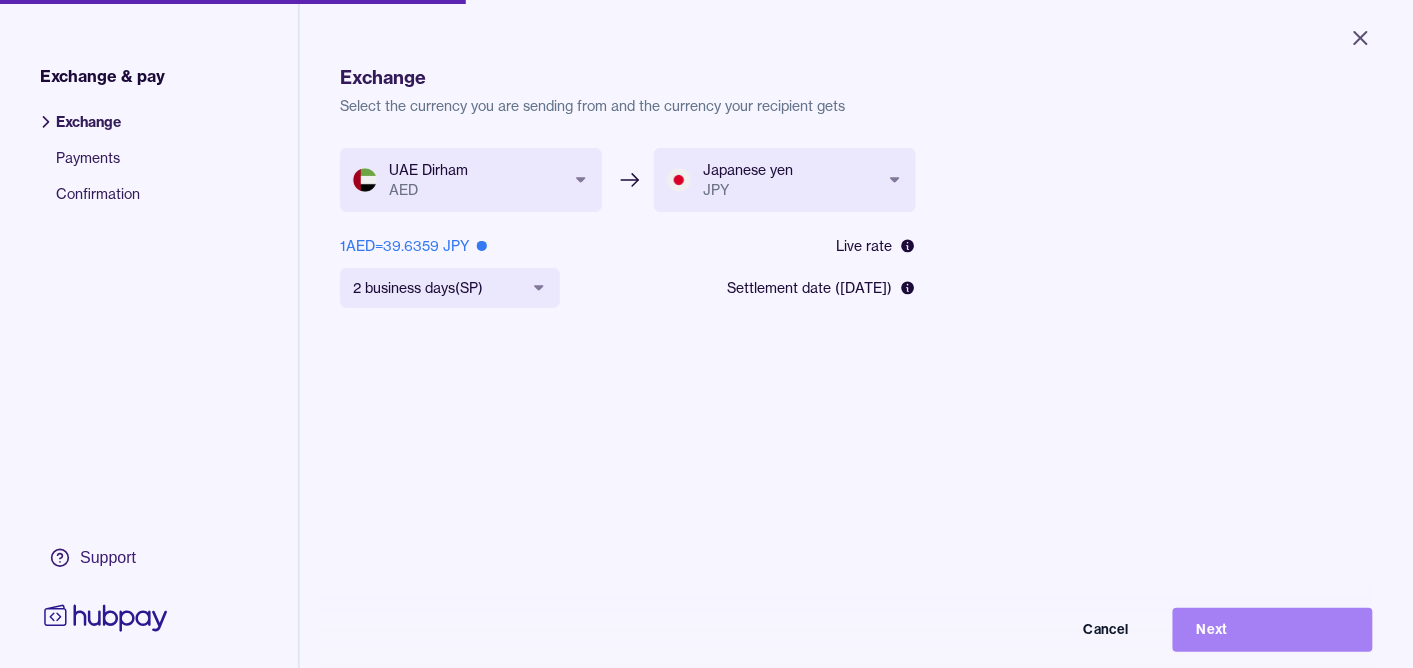 click on "Next" at bounding box center (1273, 630) 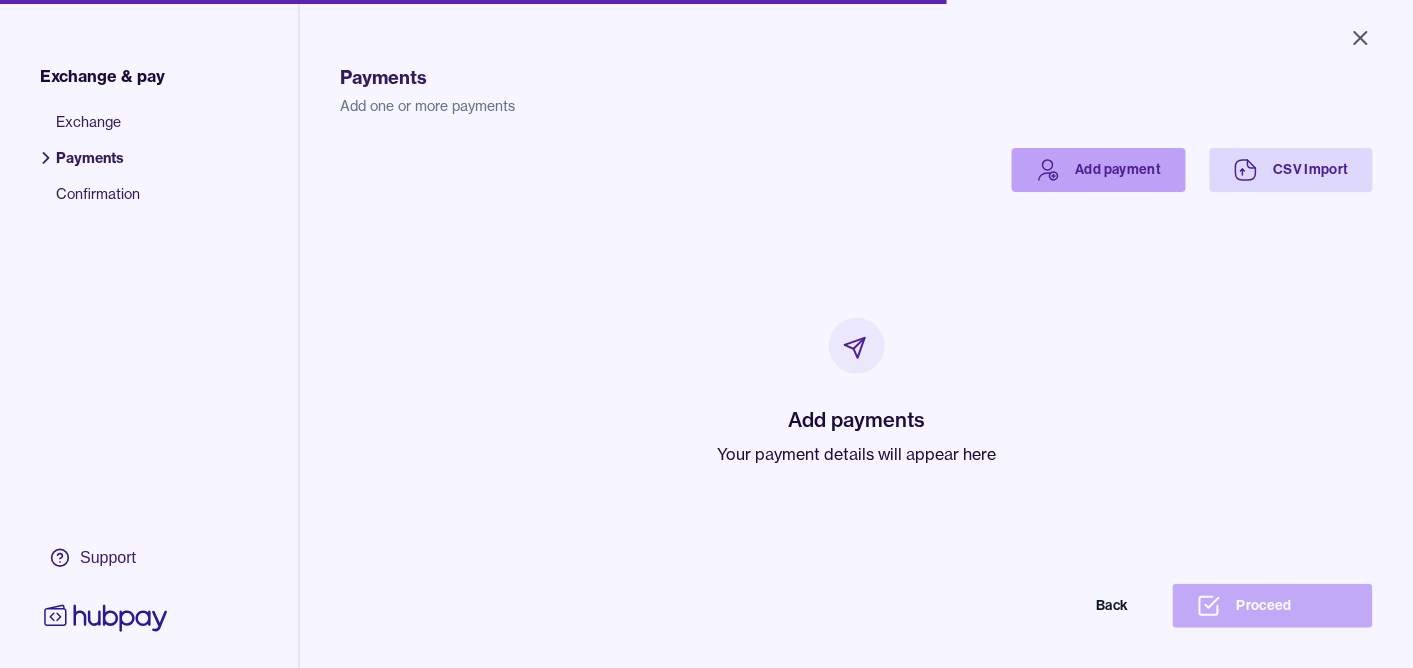 click on "Add payment" at bounding box center [1099, 170] 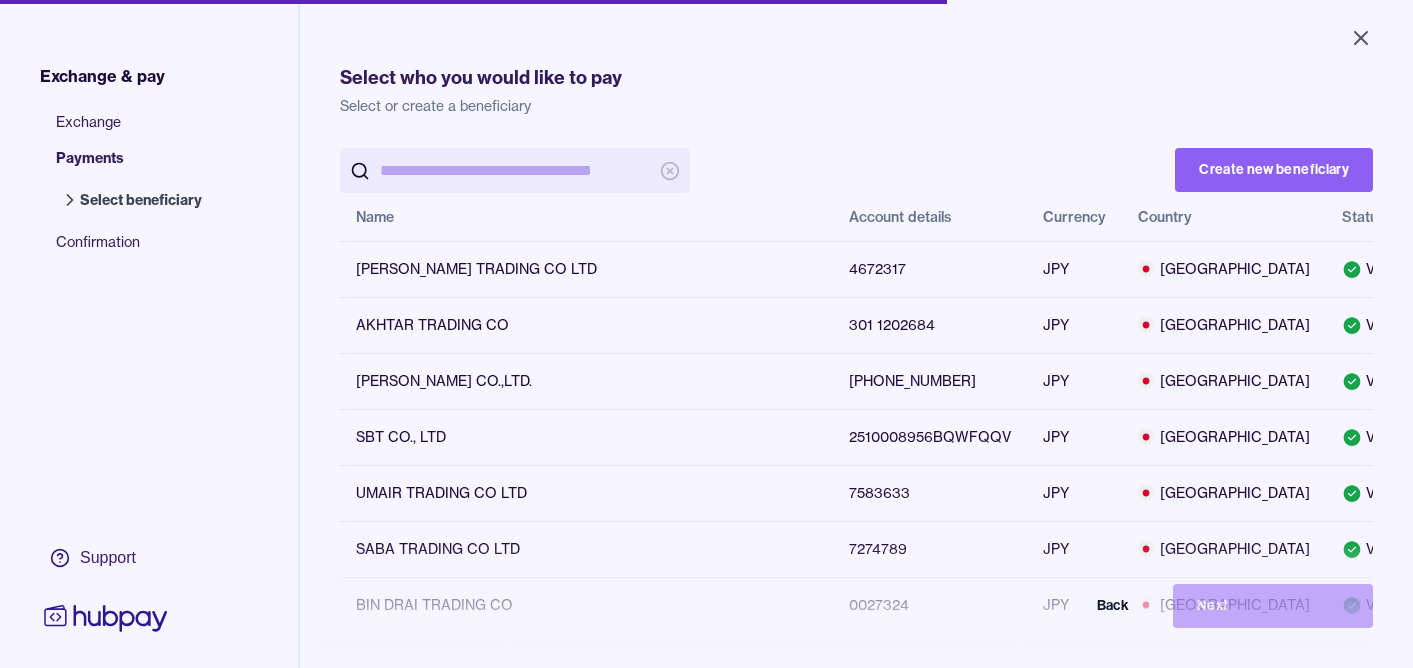 scroll, scrollTop: 0, scrollLeft: 0, axis: both 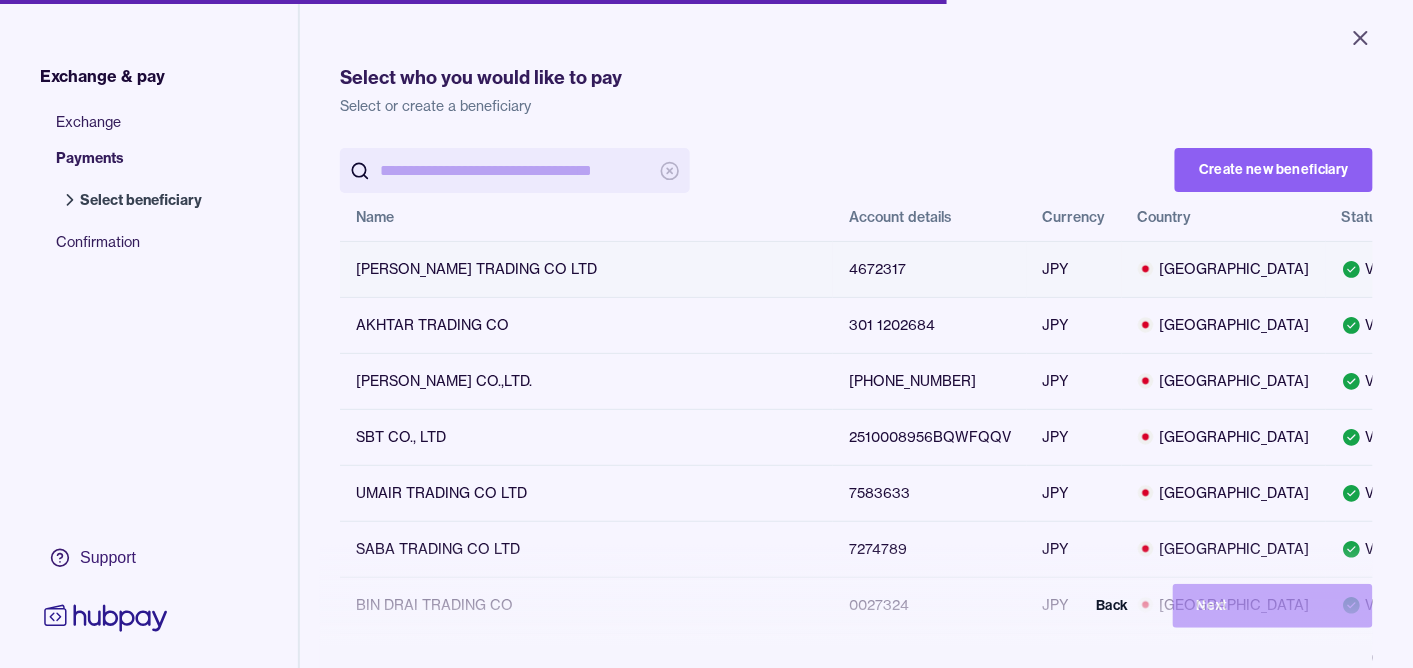 click at bounding box center [1480, 268] 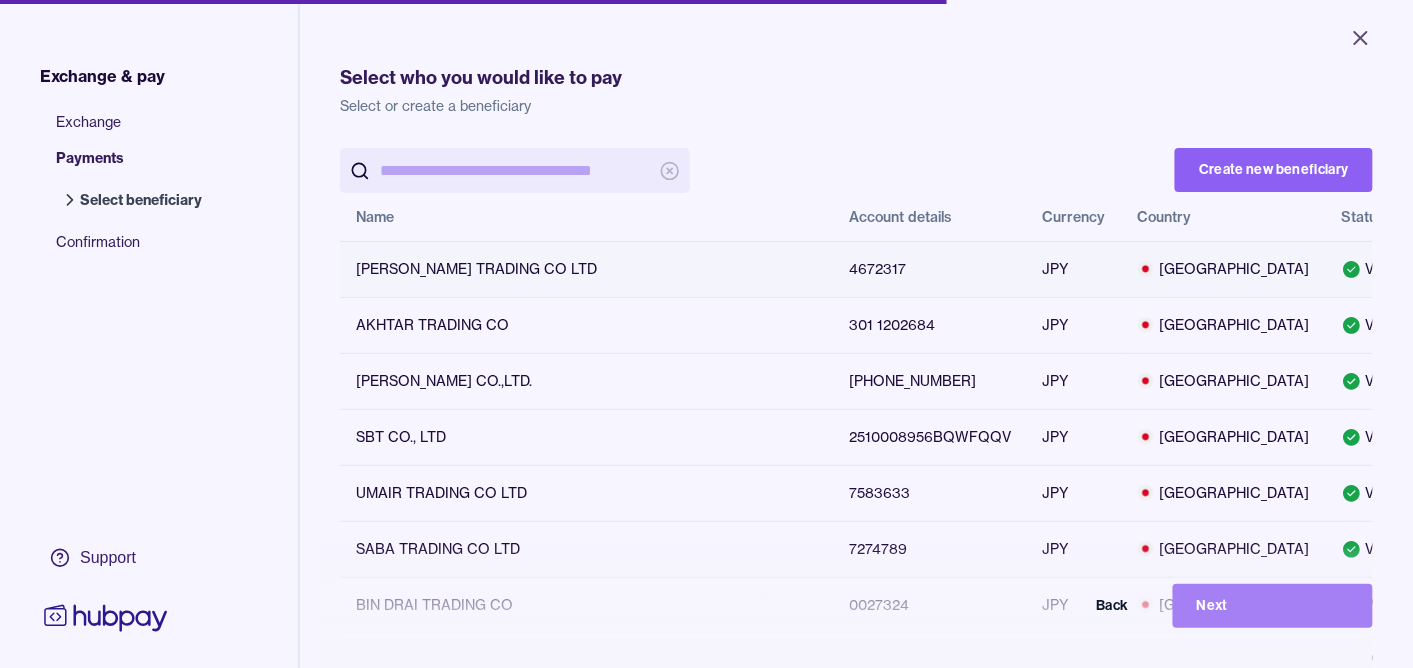 click on "Next" at bounding box center [1273, 606] 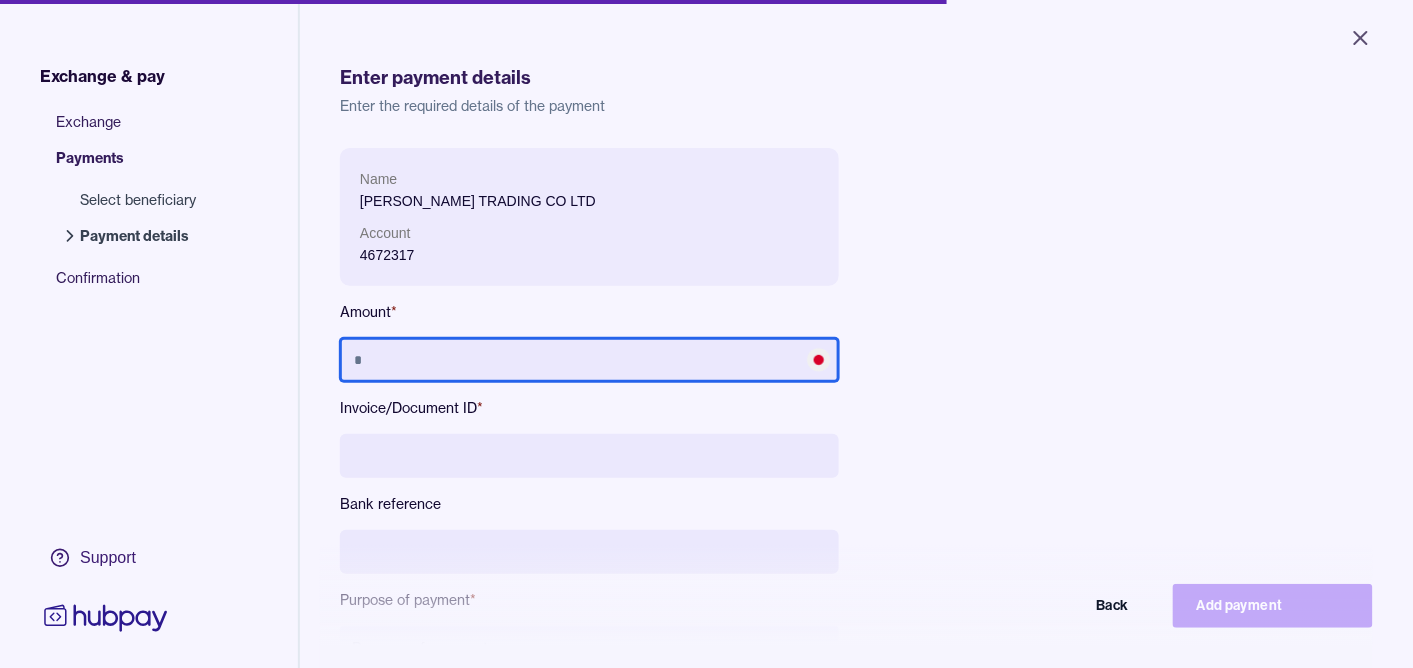 click at bounding box center [589, 360] 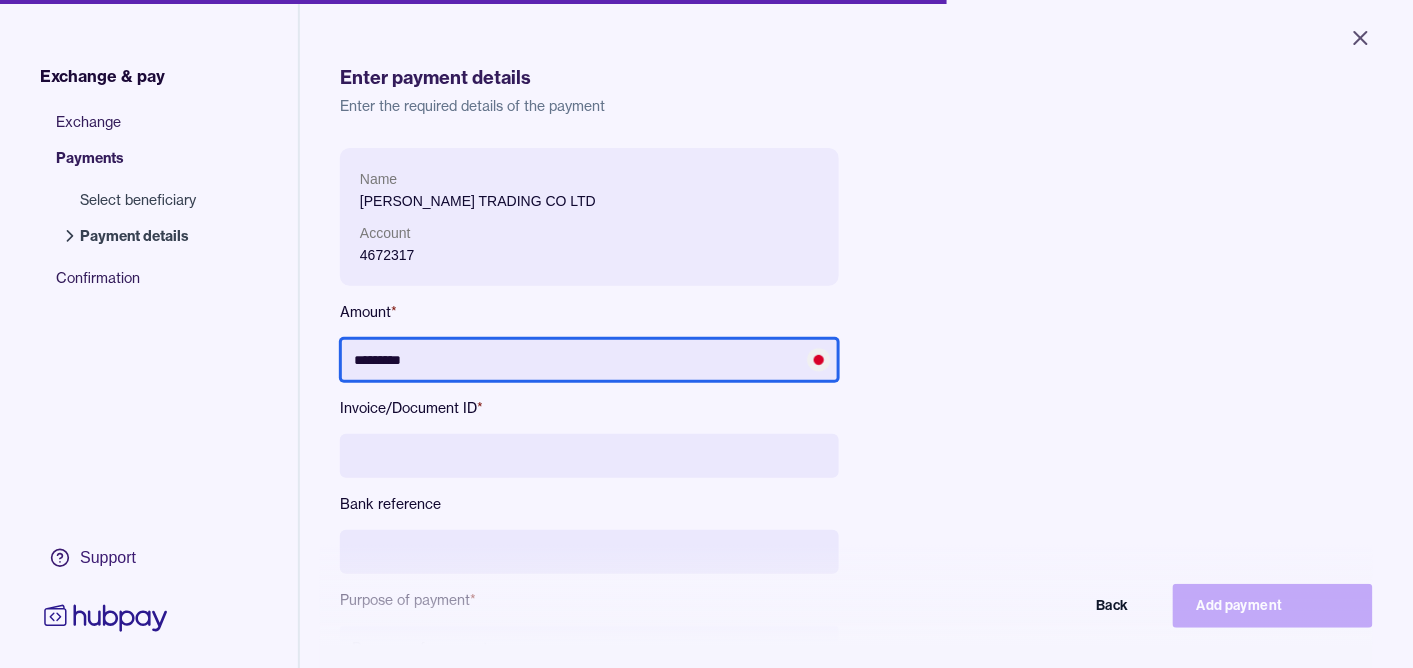 type on "*********" 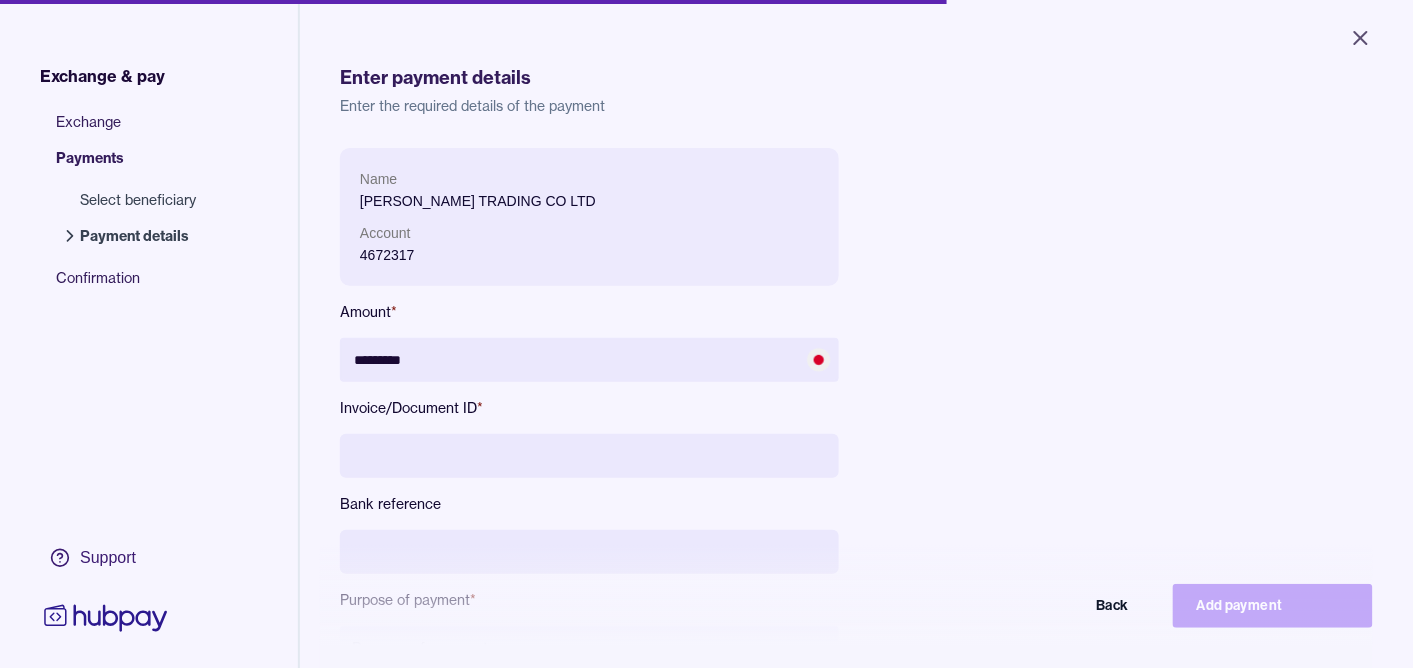 click at bounding box center (589, 456) 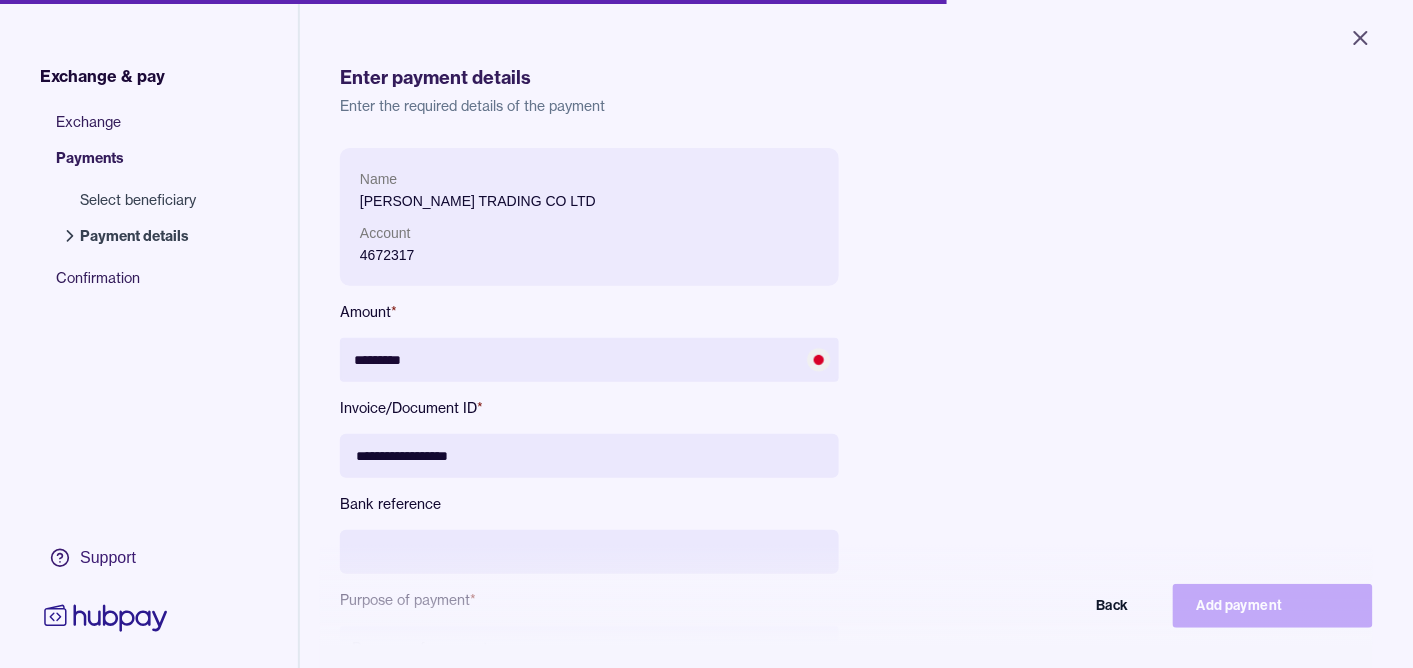 type on "**********" 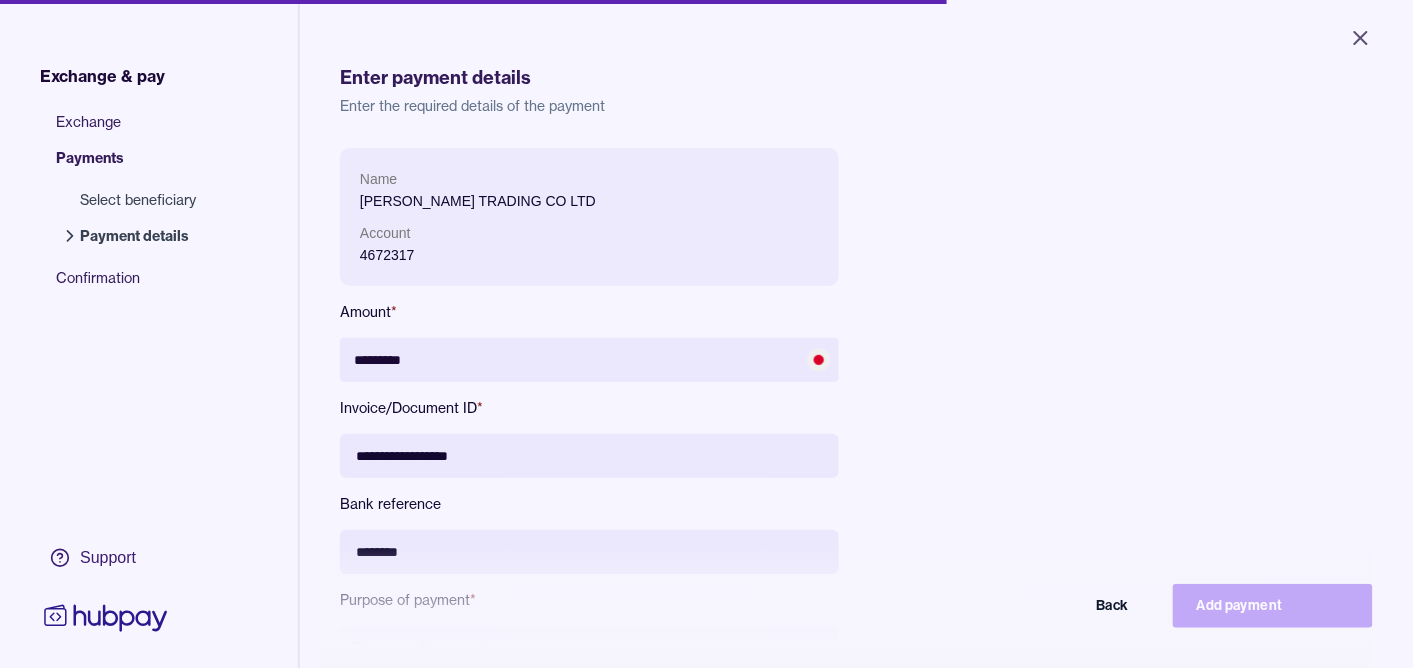 drag, startPoint x: 374, startPoint y: 548, endPoint x: 452, endPoint y: 670, distance: 144.80331 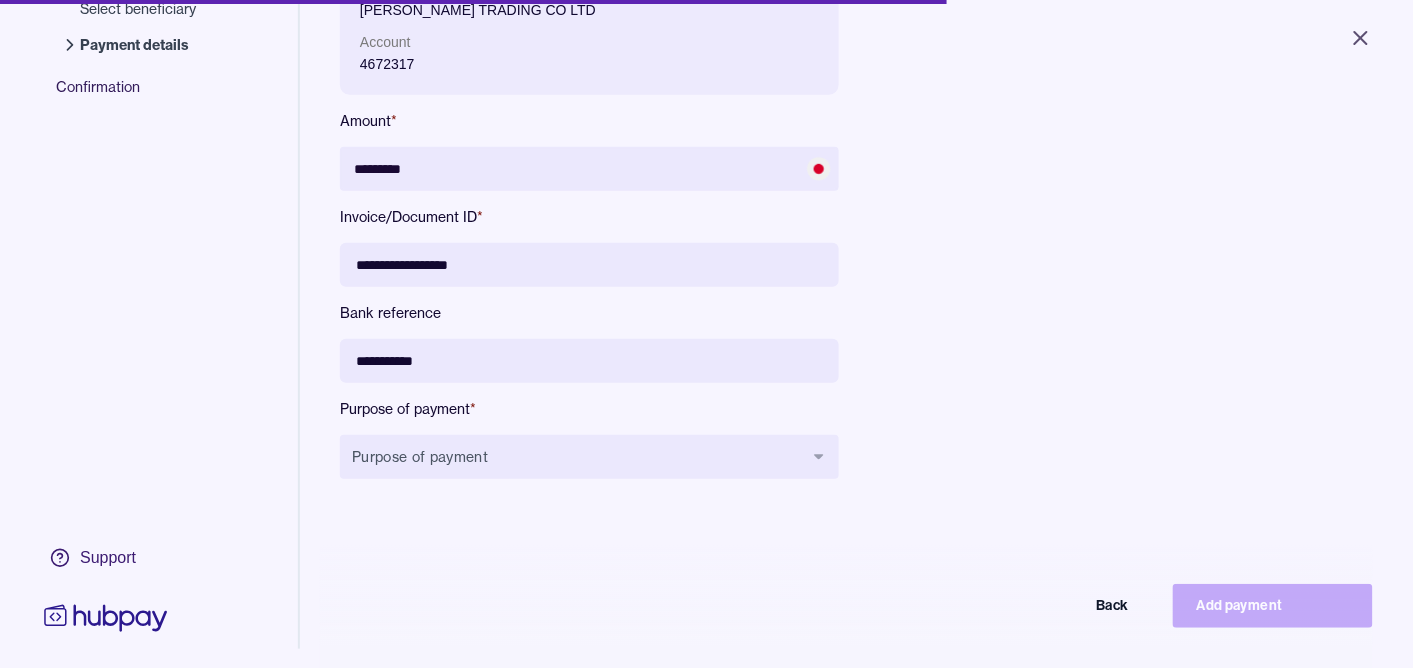 scroll, scrollTop: 268, scrollLeft: 0, axis: vertical 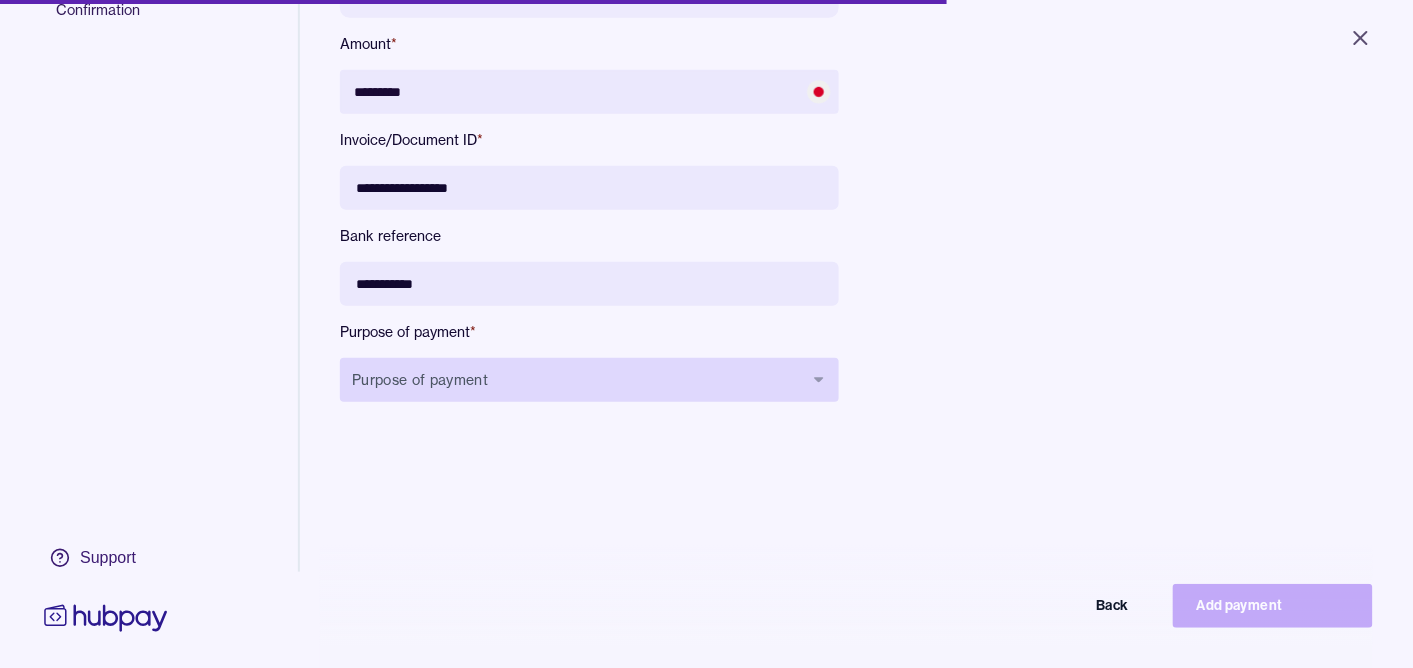 type on "**********" 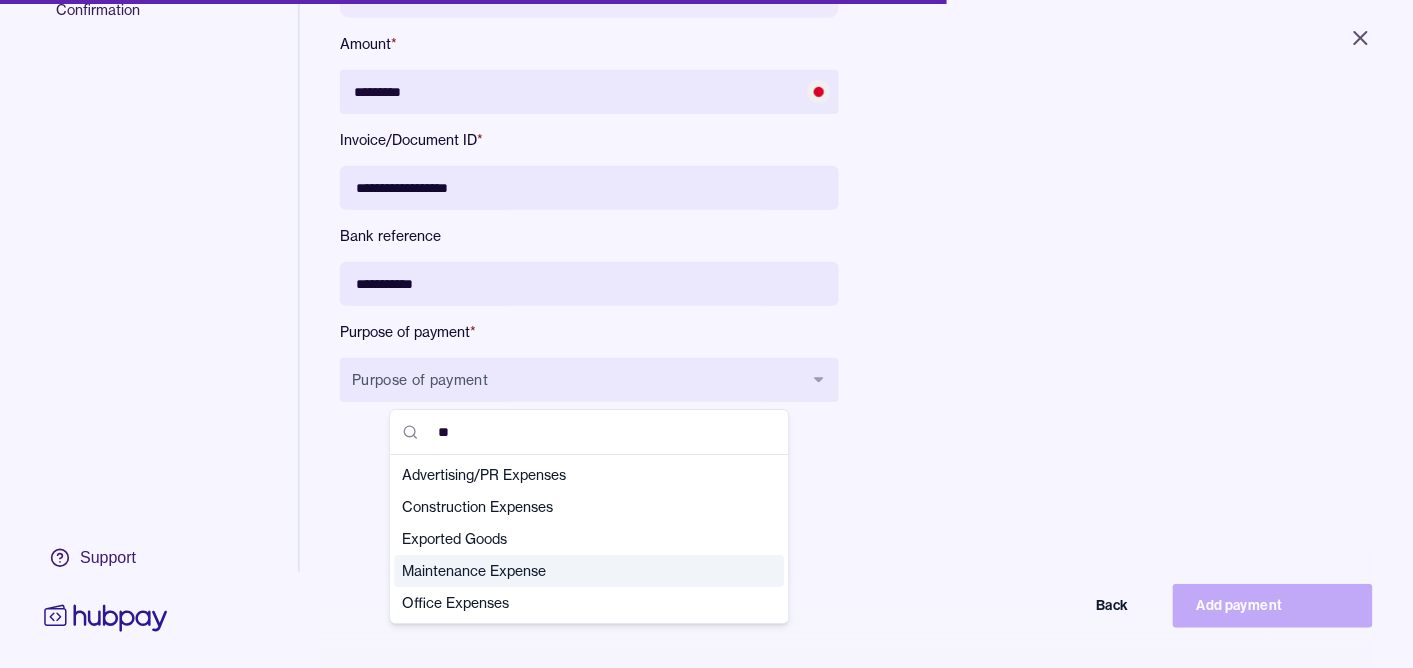 type on "**" 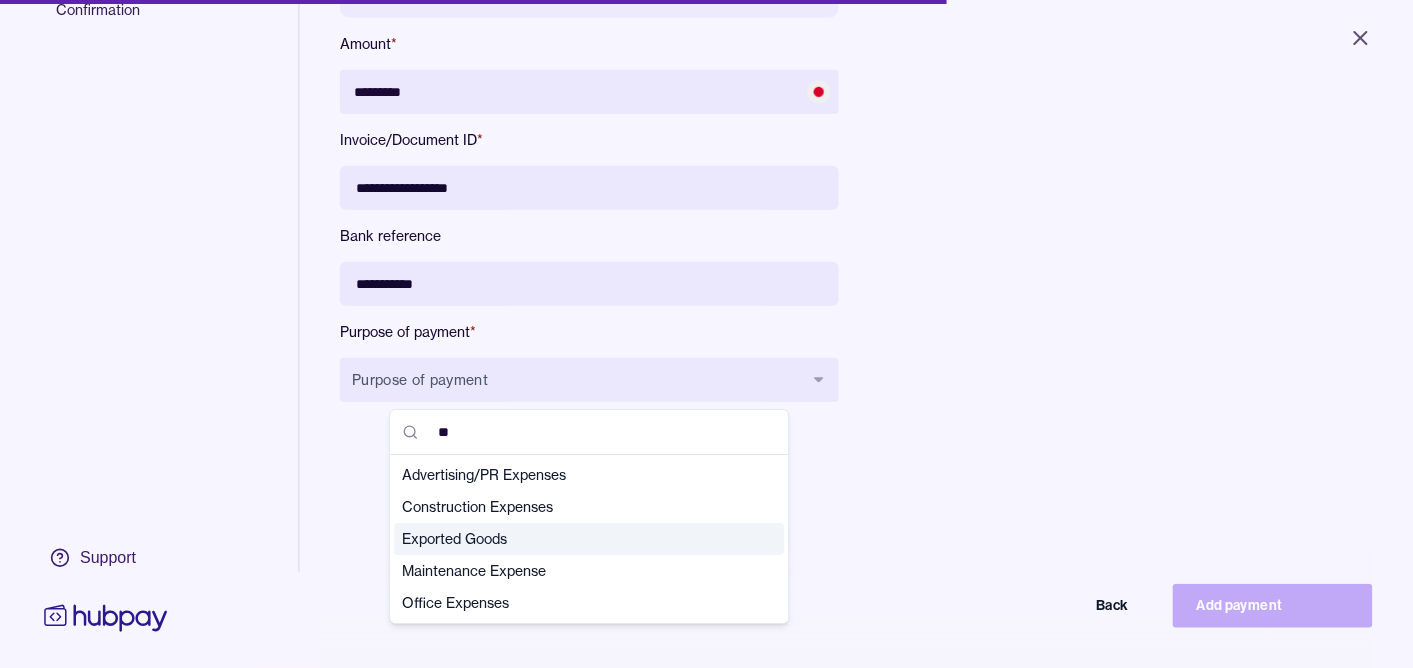 click on "Exported Goods" at bounding box center (577, 539) 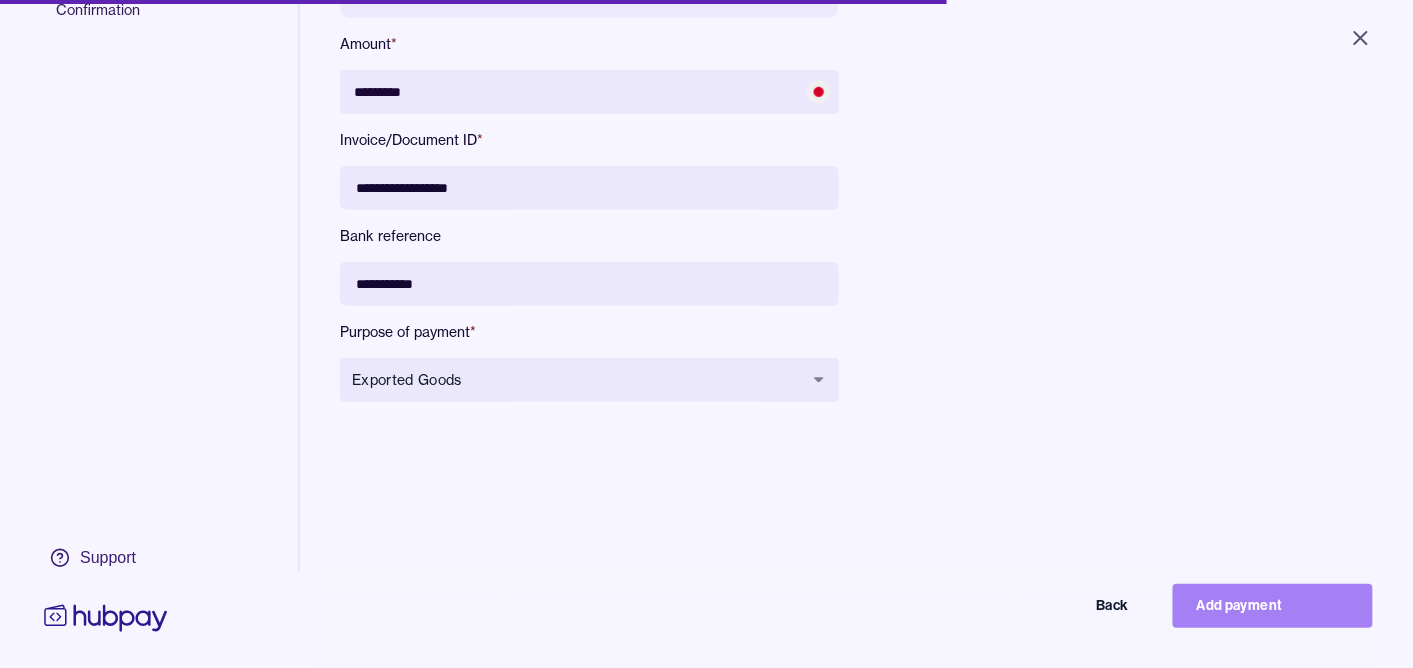 click on "Add payment" at bounding box center [1273, 606] 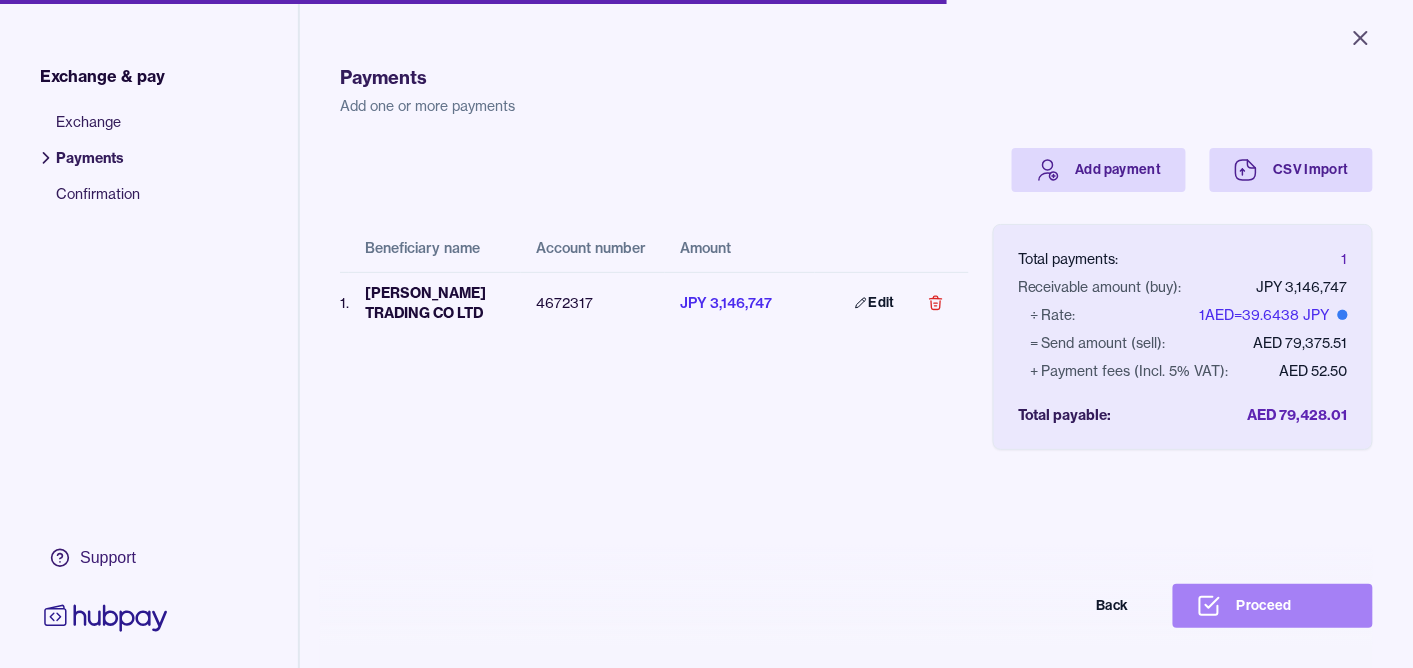 click on "Proceed" at bounding box center (1273, 606) 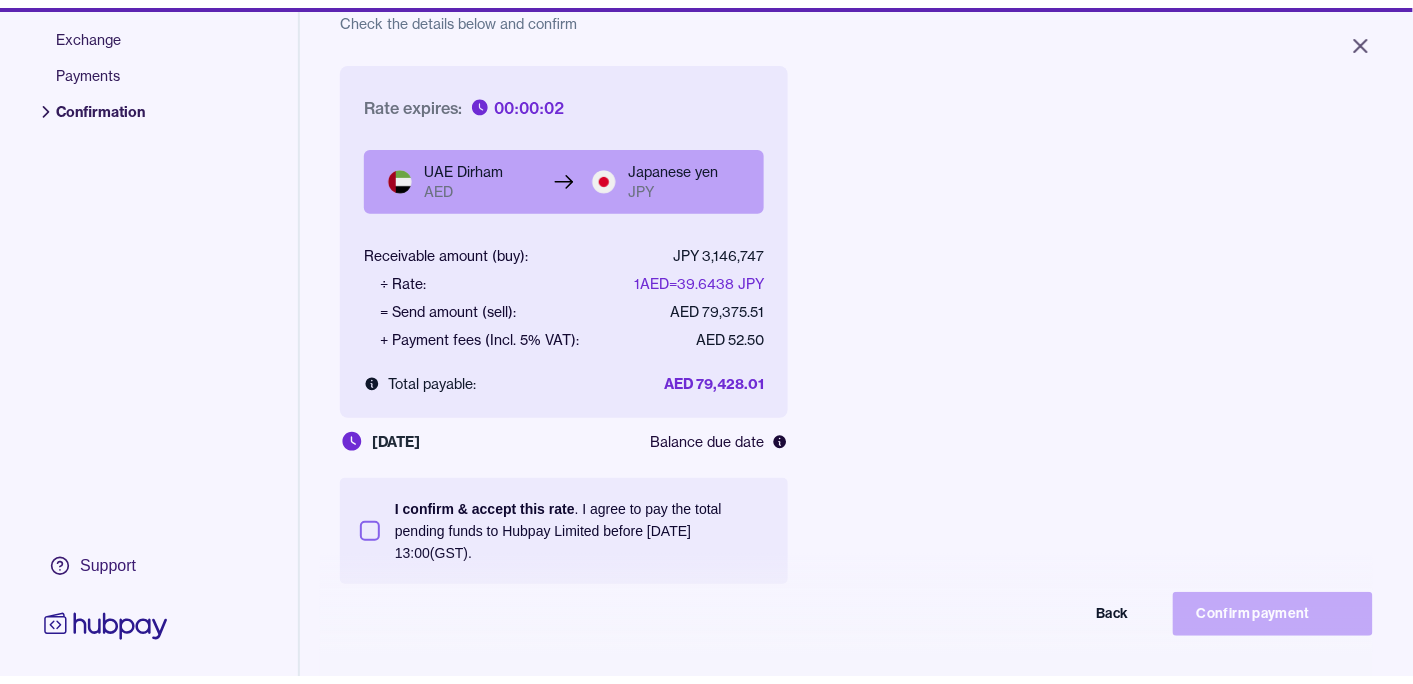 scroll, scrollTop: 210, scrollLeft: 0, axis: vertical 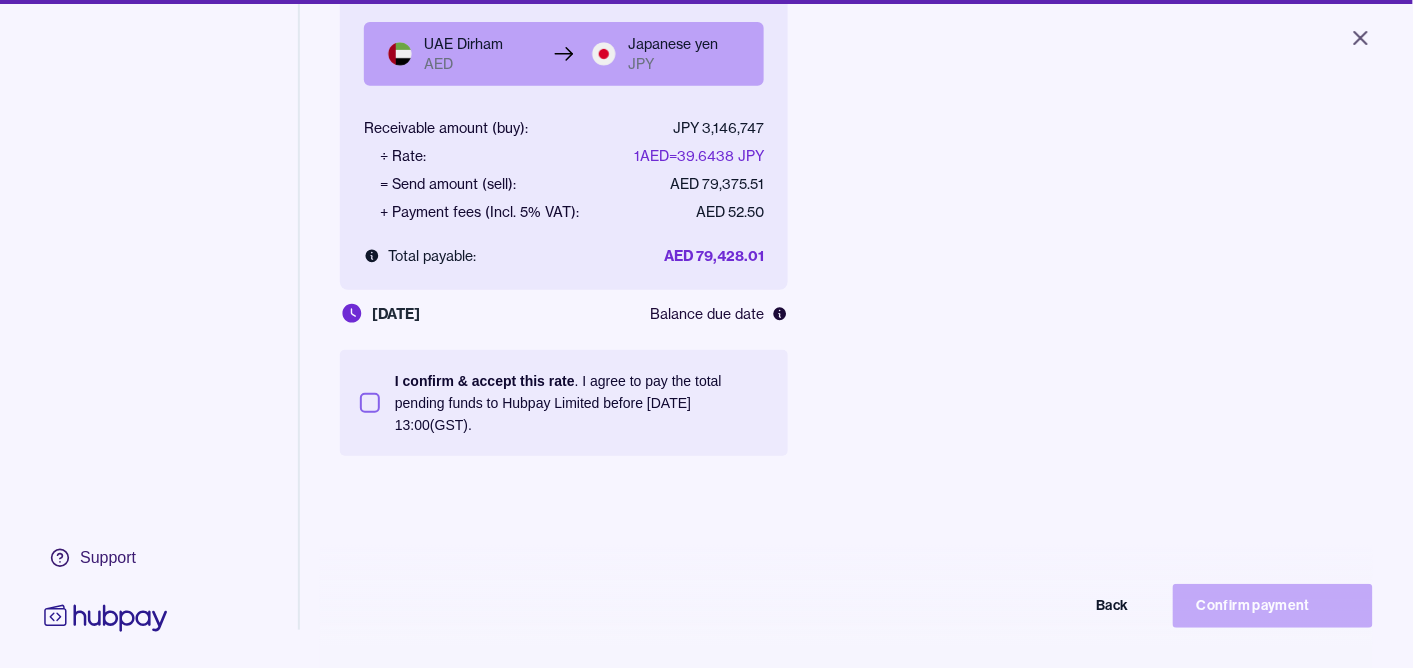 click on "I confirm & accept this rate . I agree to pay the total pending funds to Hubpay Limited before   10 Jul 2025   13:00  (GST)." at bounding box center [370, 403] 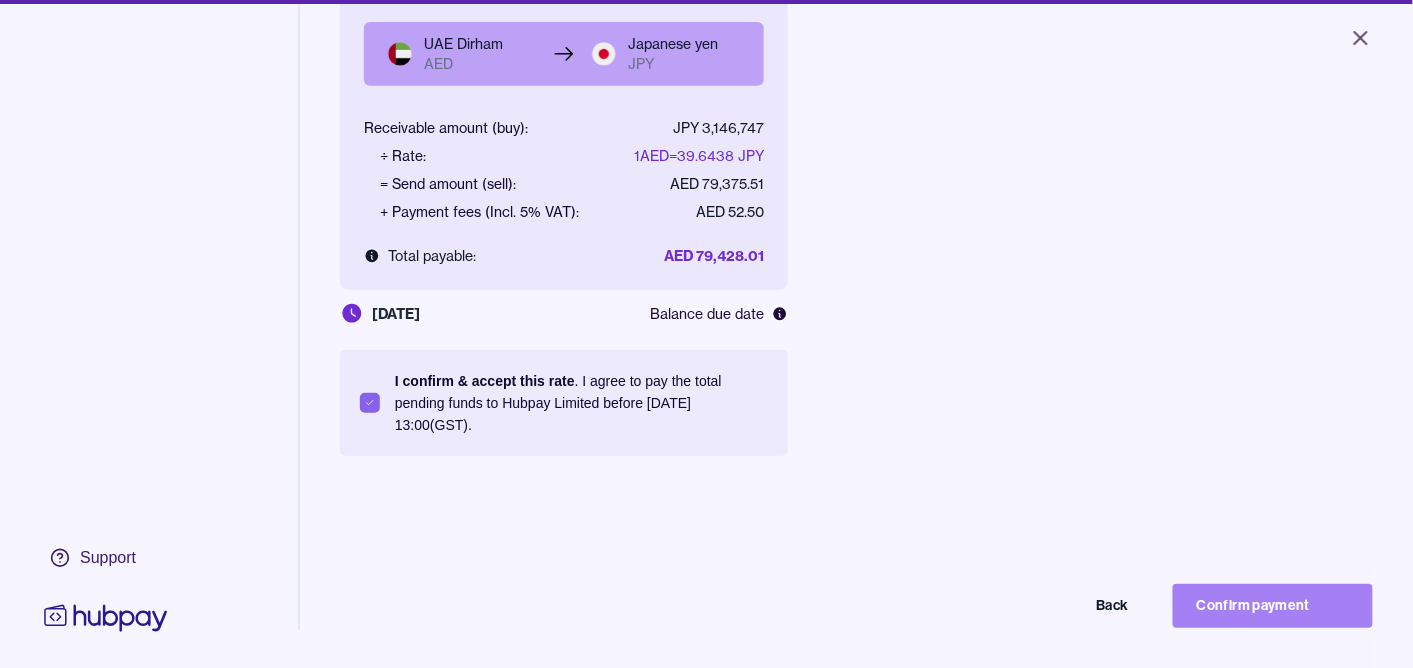 click on "Confirm payment" at bounding box center [1273, 606] 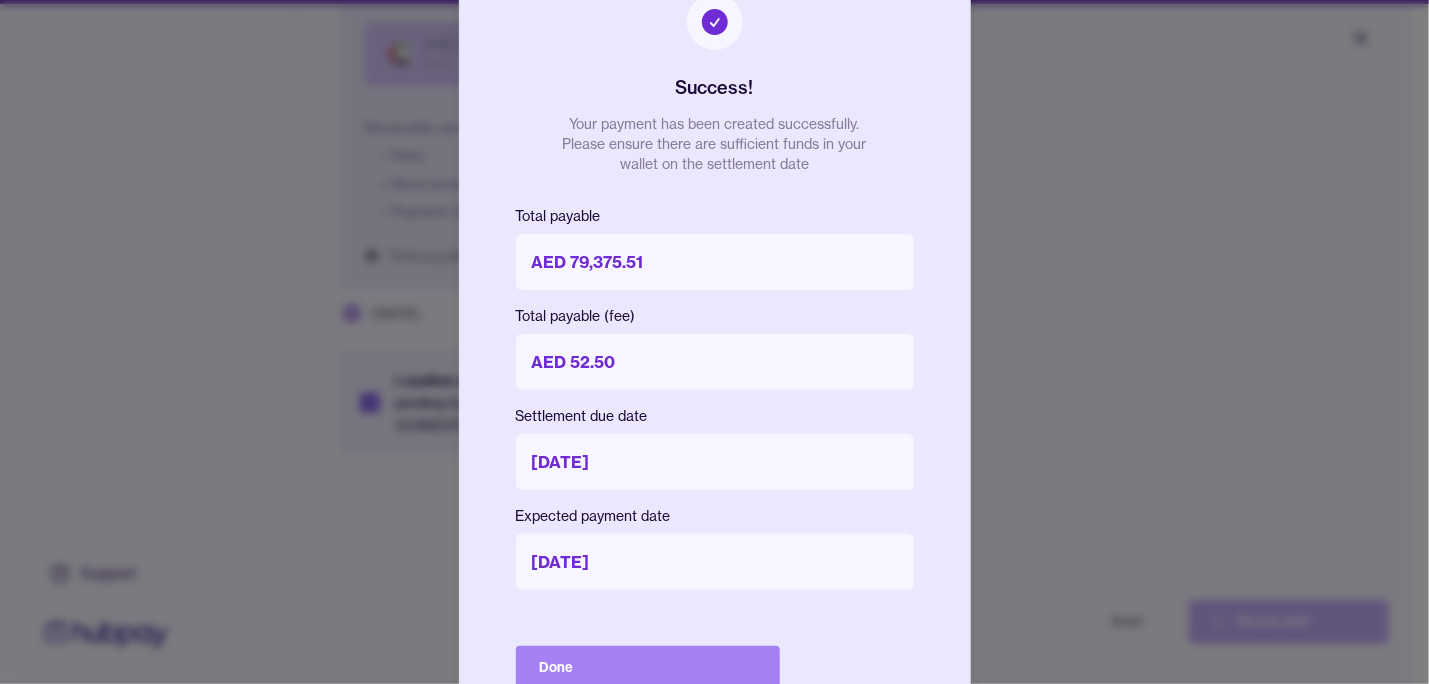 click on "Done" at bounding box center (648, 668) 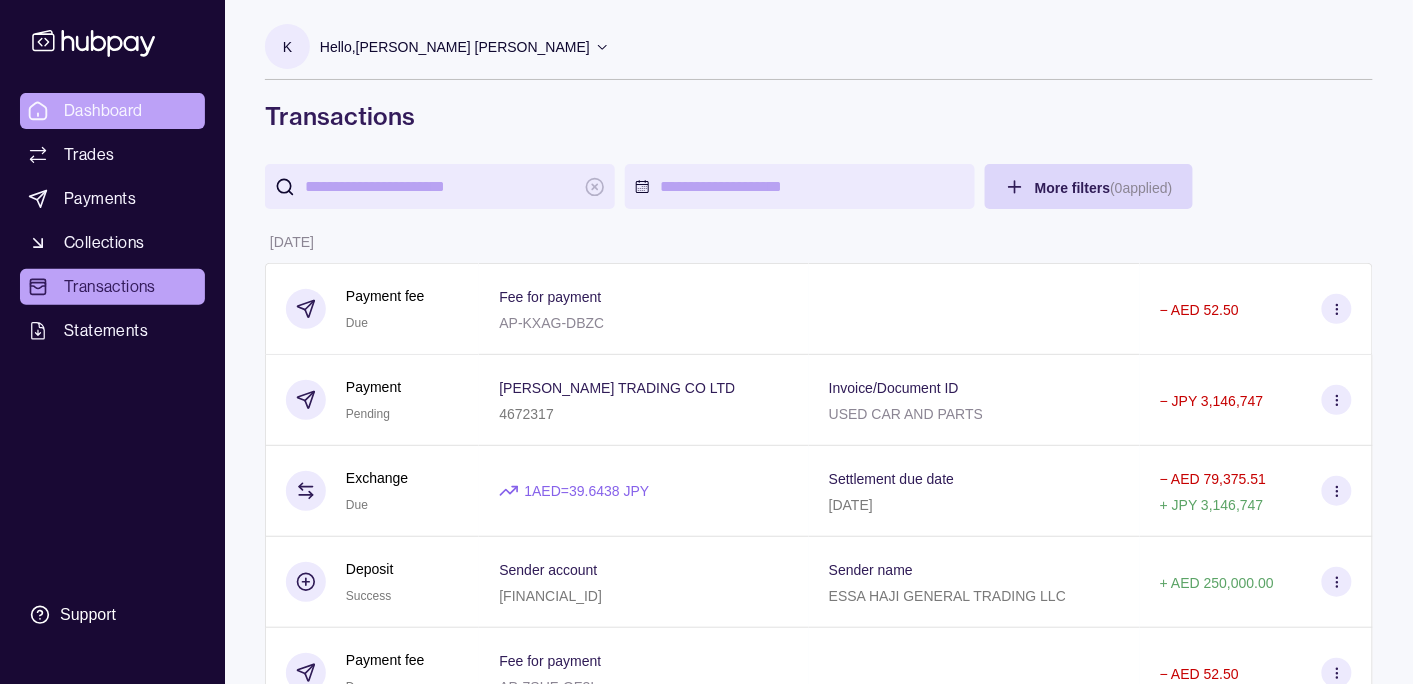 click on "Dashboard" at bounding box center [103, 111] 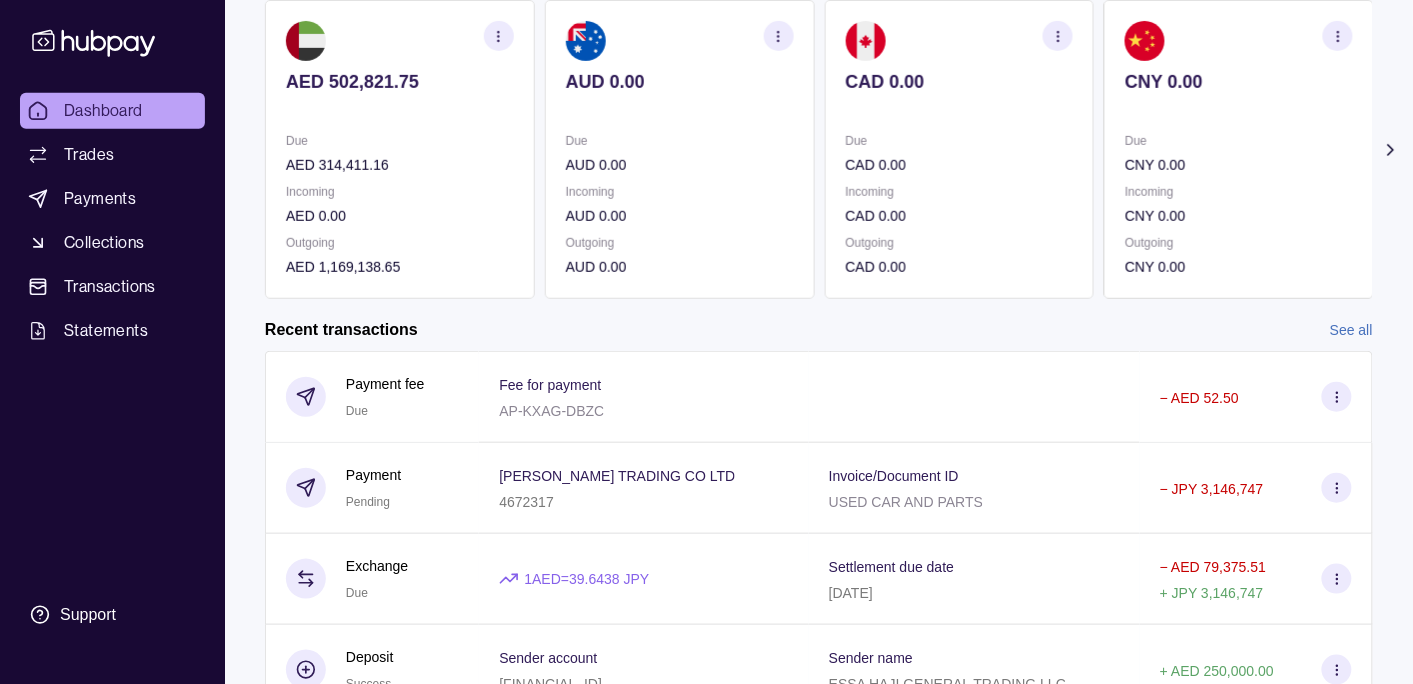 scroll, scrollTop: 0, scrollLeft: 0, axis: both 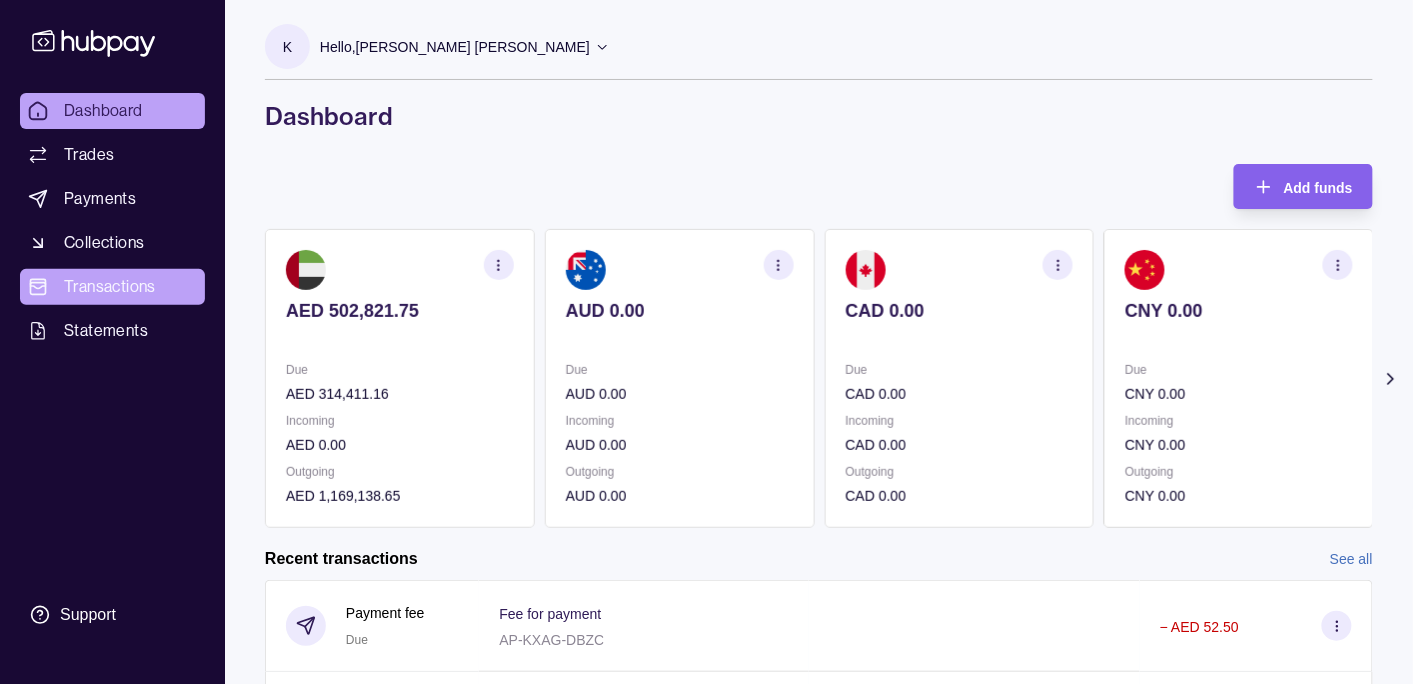 click on "Transactions" at bounding box center (110, 287) 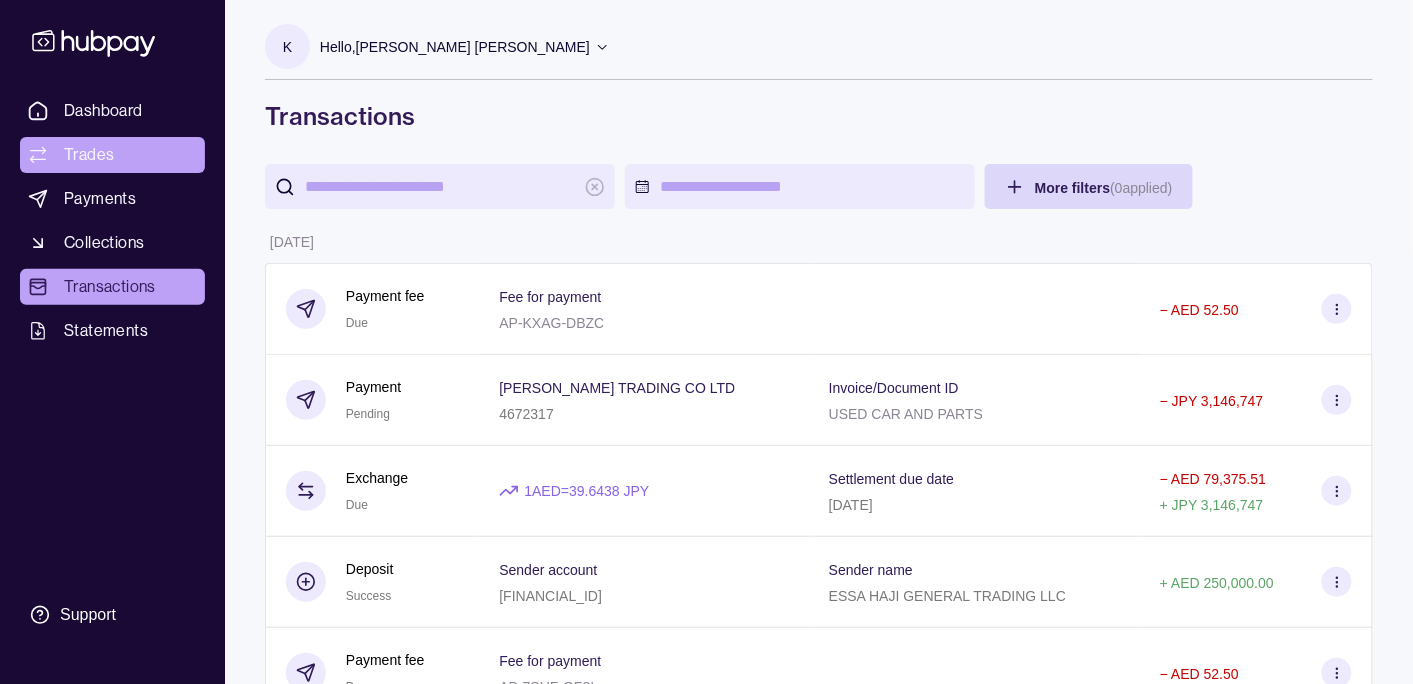 click on "Trades" at bounding box center [112, 155] 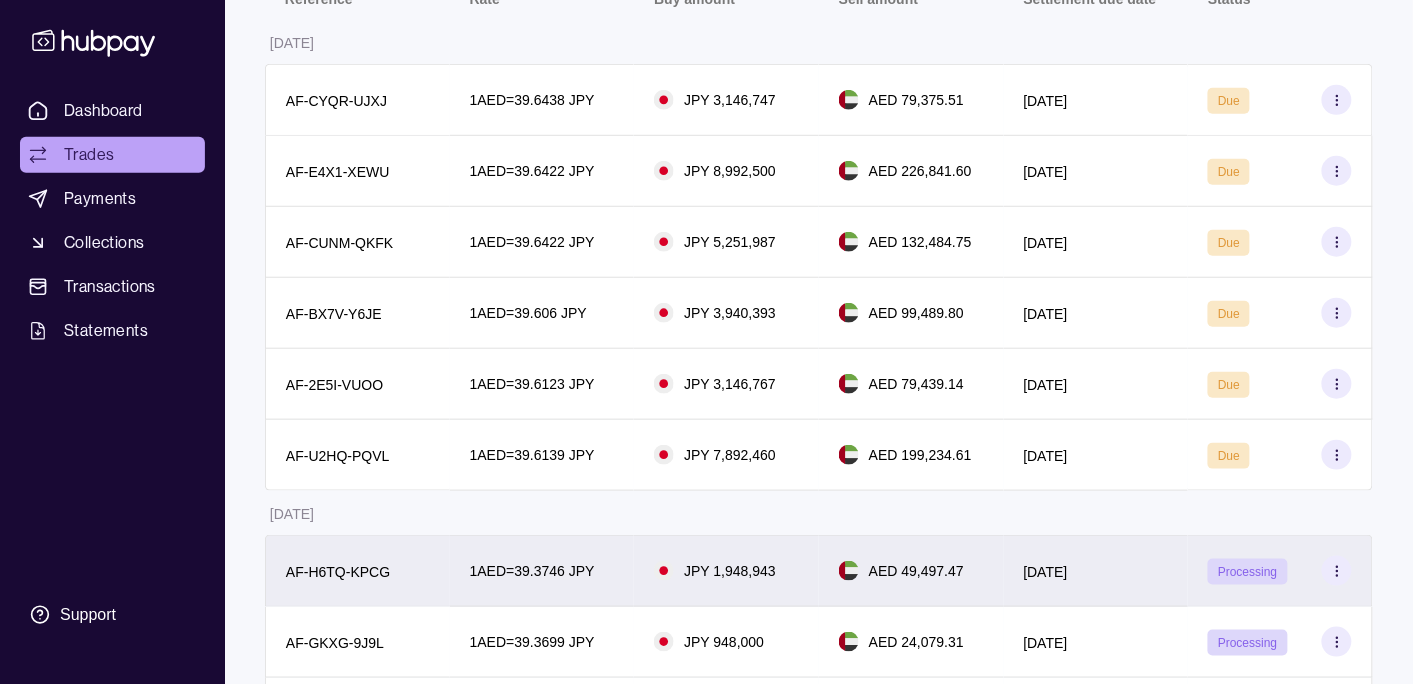 scroll, scrollTop: 210, scrollLeft: 0, axis: vertical 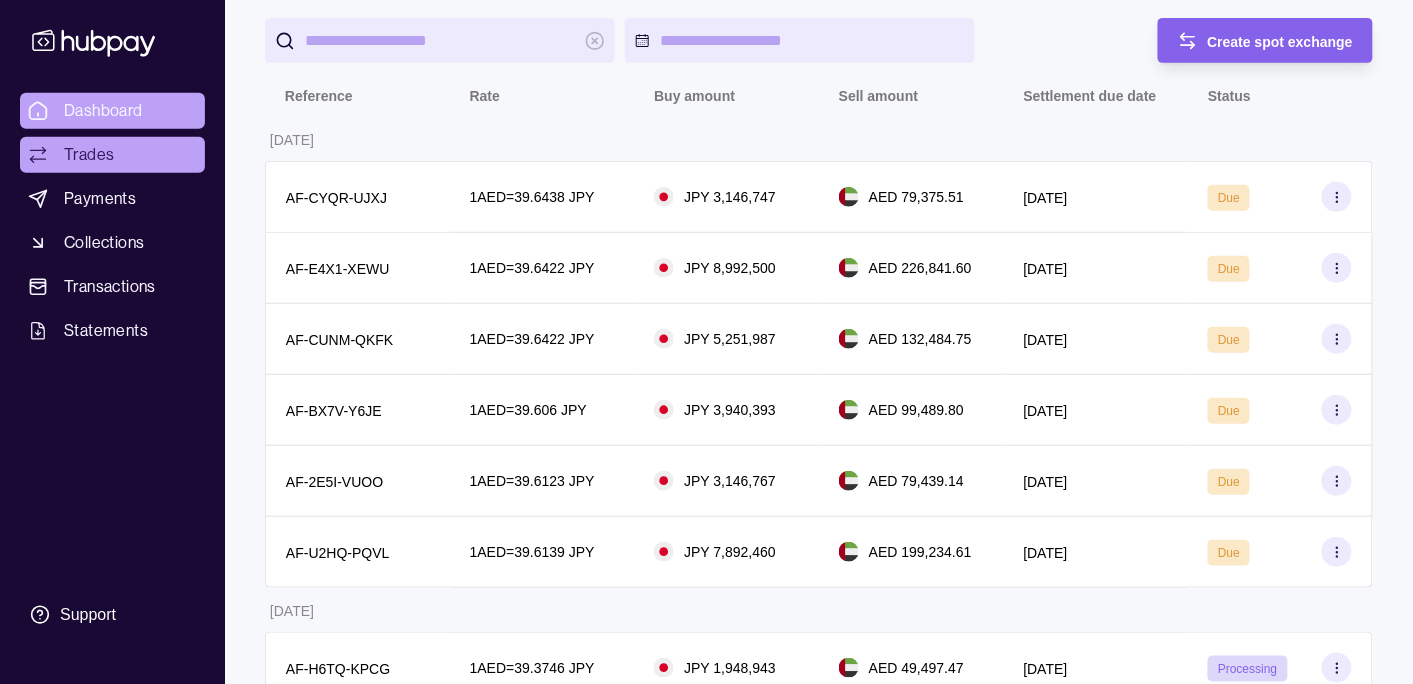 click on "Dashboard" at bounding box center [103, 111] 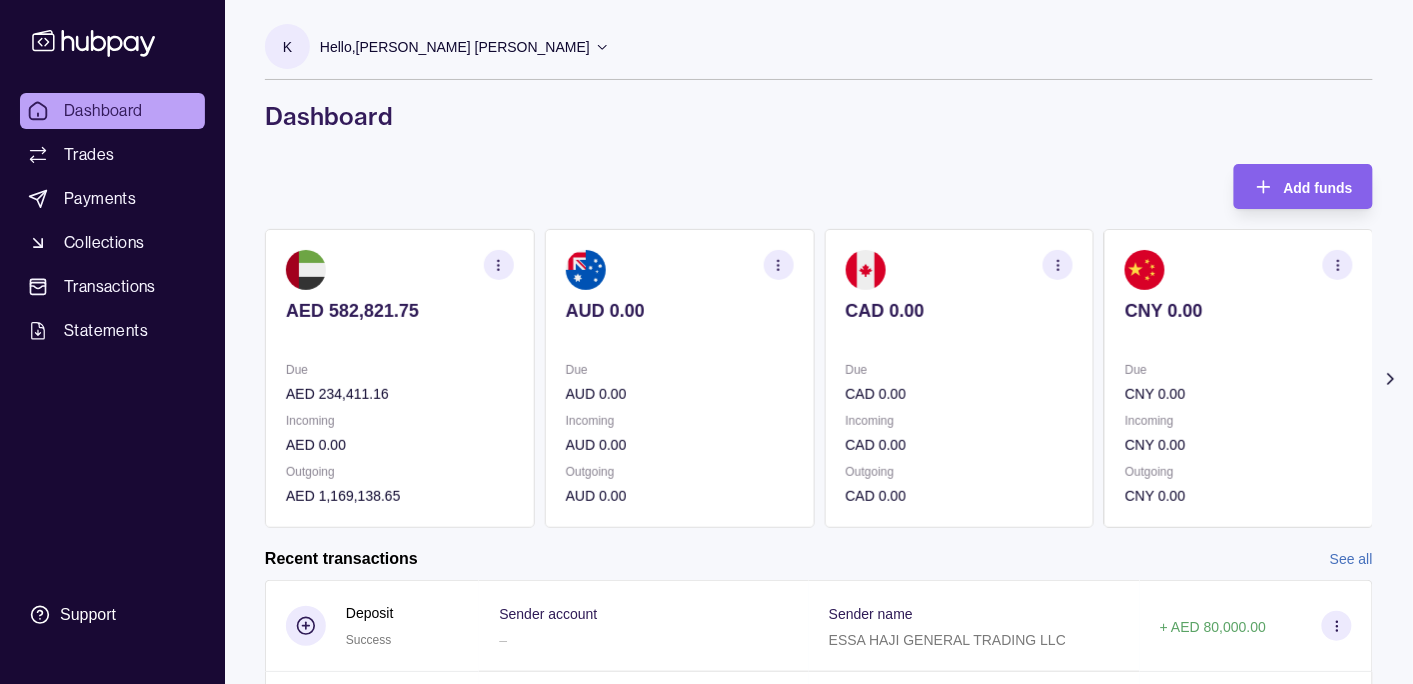 scroll, scrollTop: 105, scrollLeft: 0, axis: vertical 